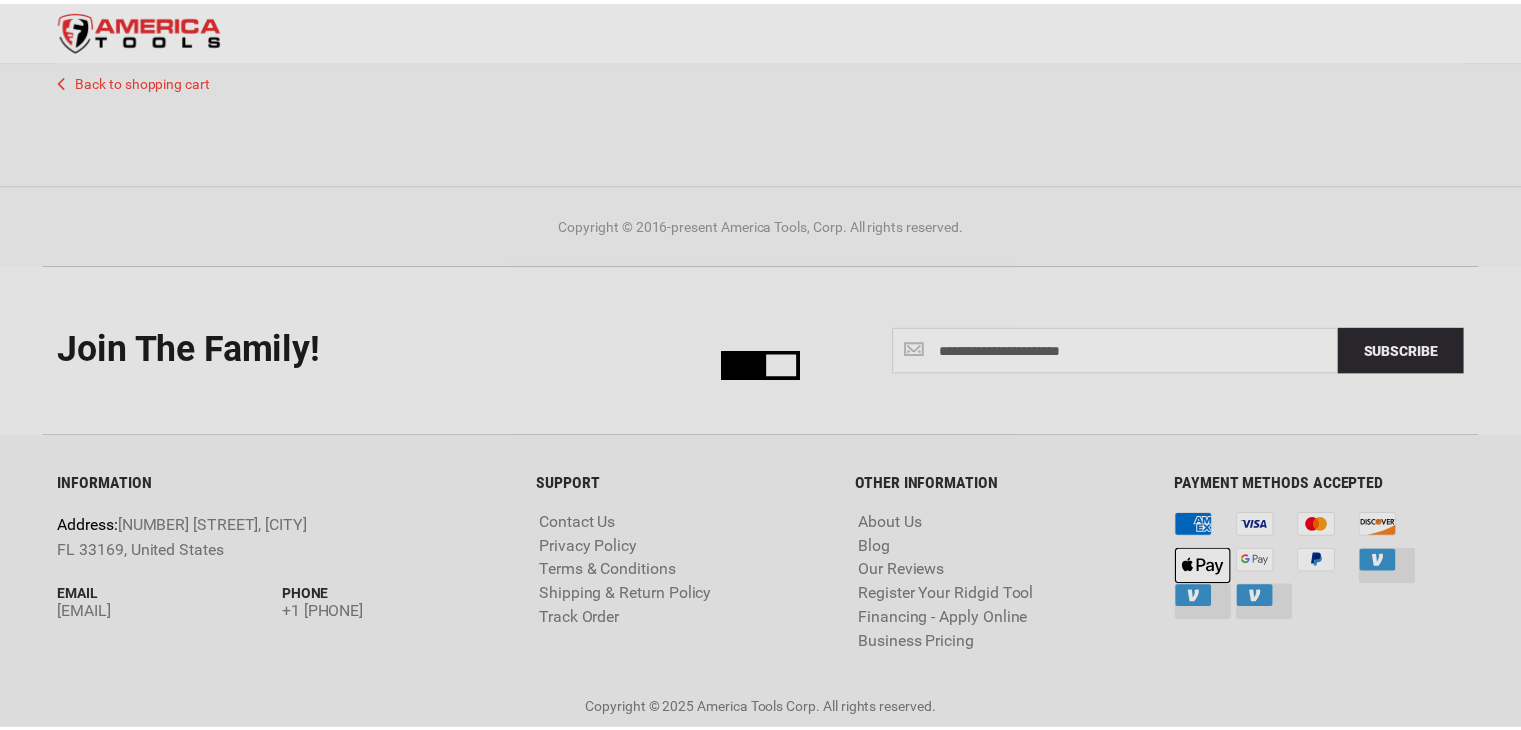 scroll, scrollTop: 0, scrollLeft: 0, axis: both 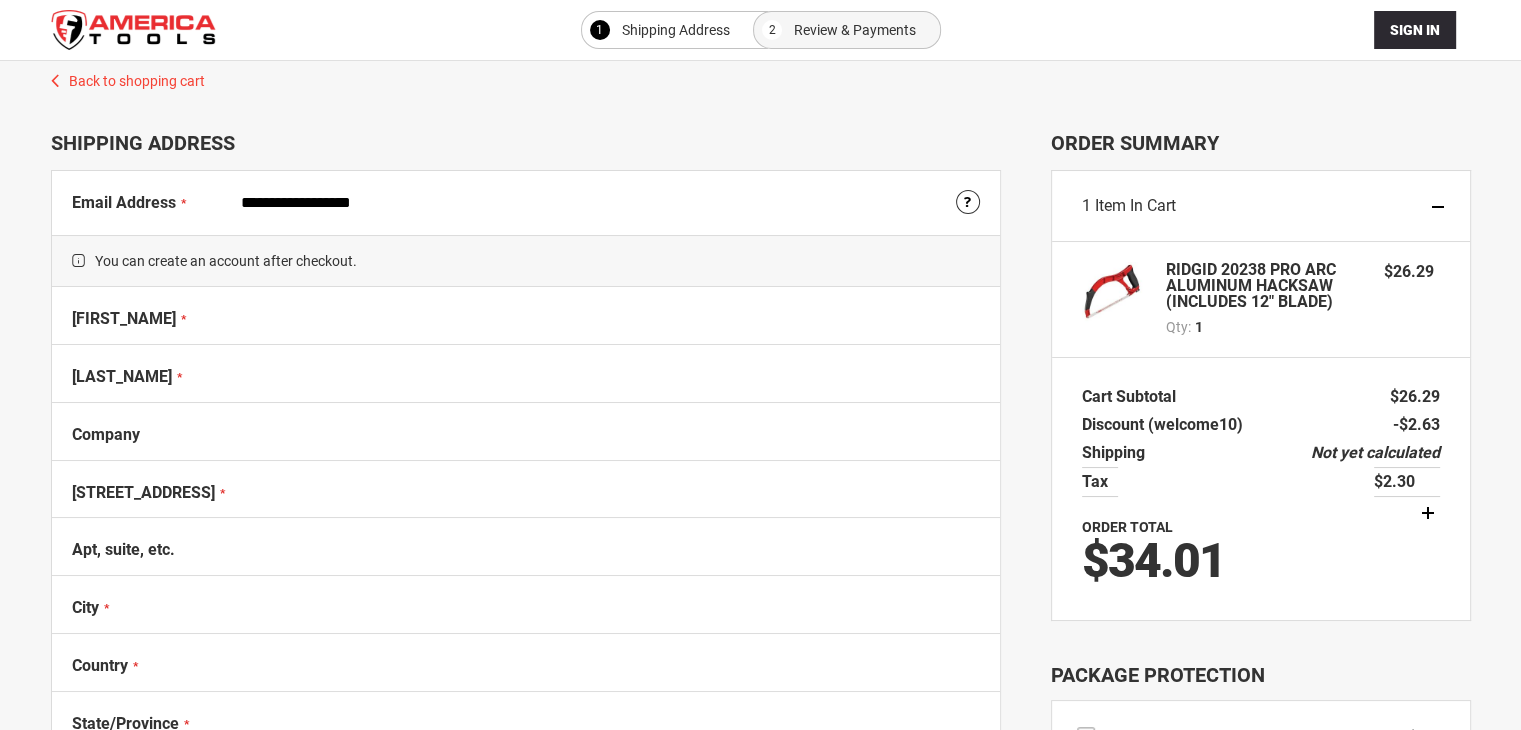 select on "**" 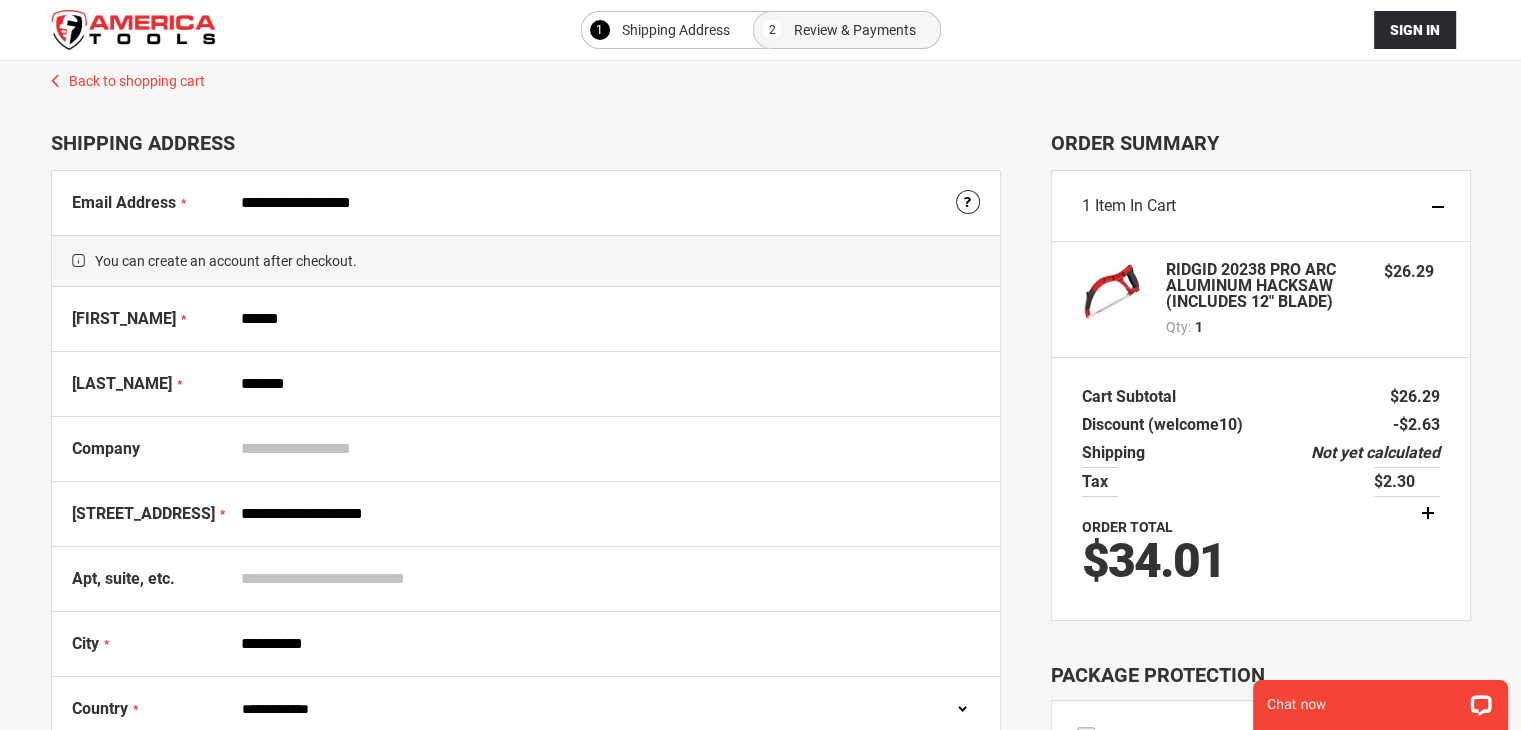 scroll, scrollTop: 0, scrollLeft: 0, axis: both 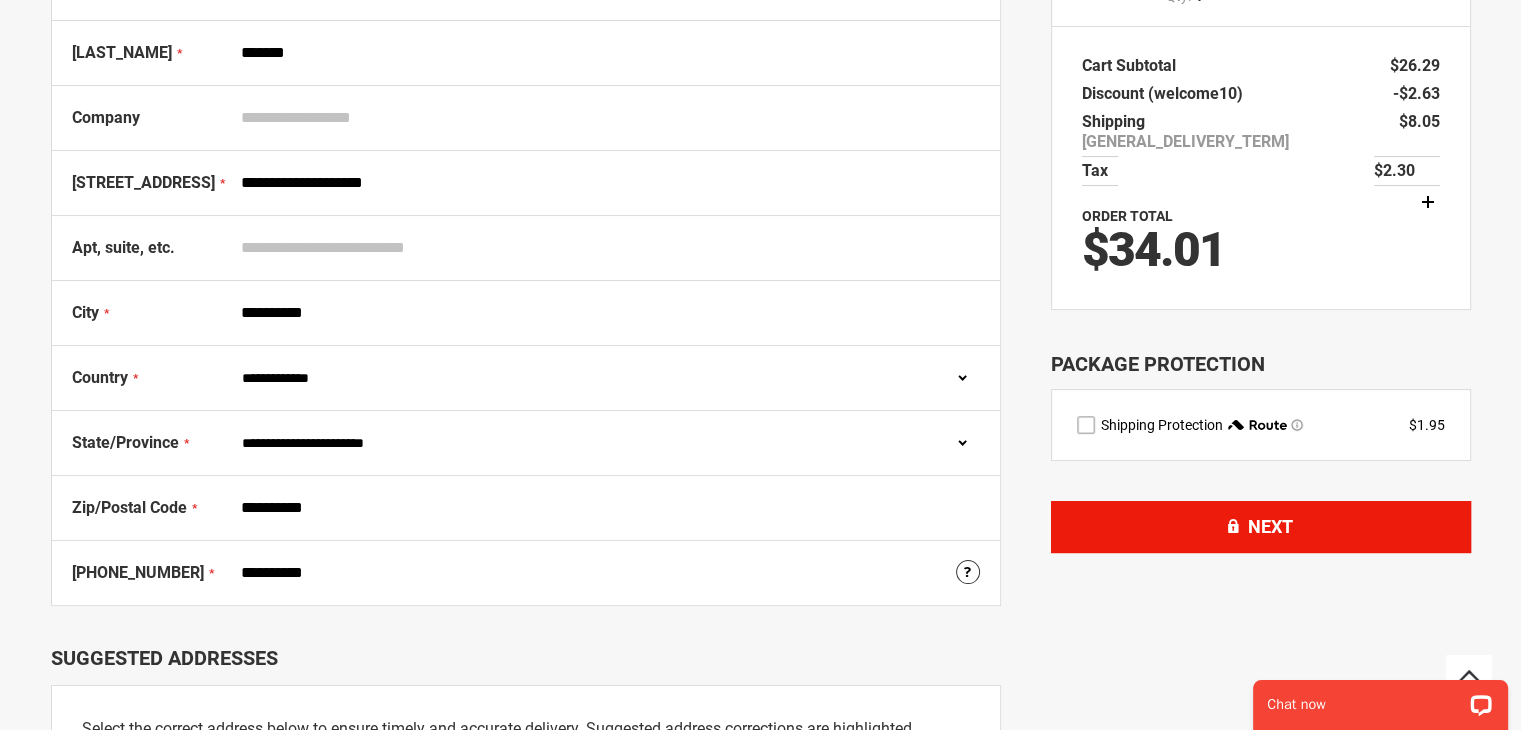 click on "Next" at bounding box center (1261, 527) 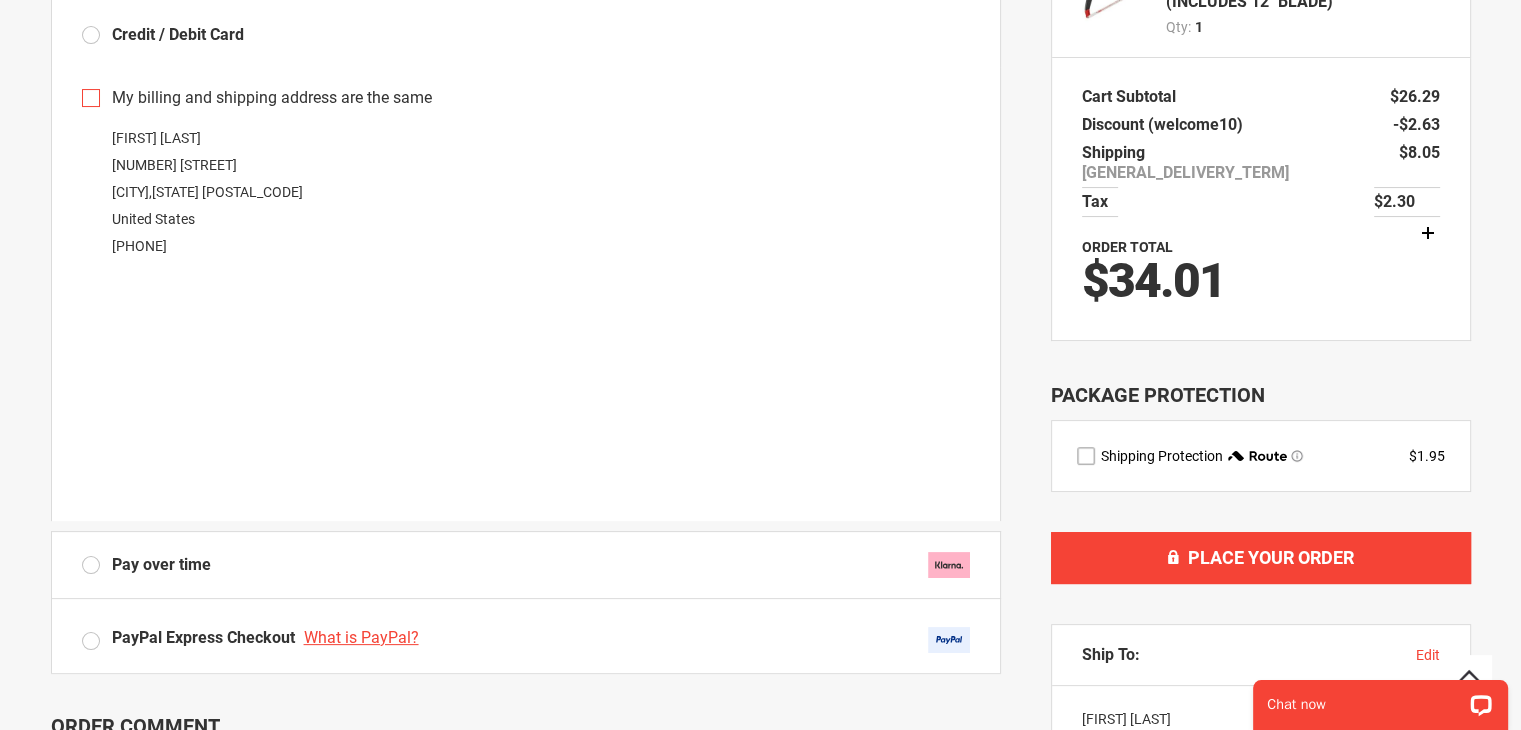 scroll, scrollTop: 0, scrollLeft: 0, axis: both 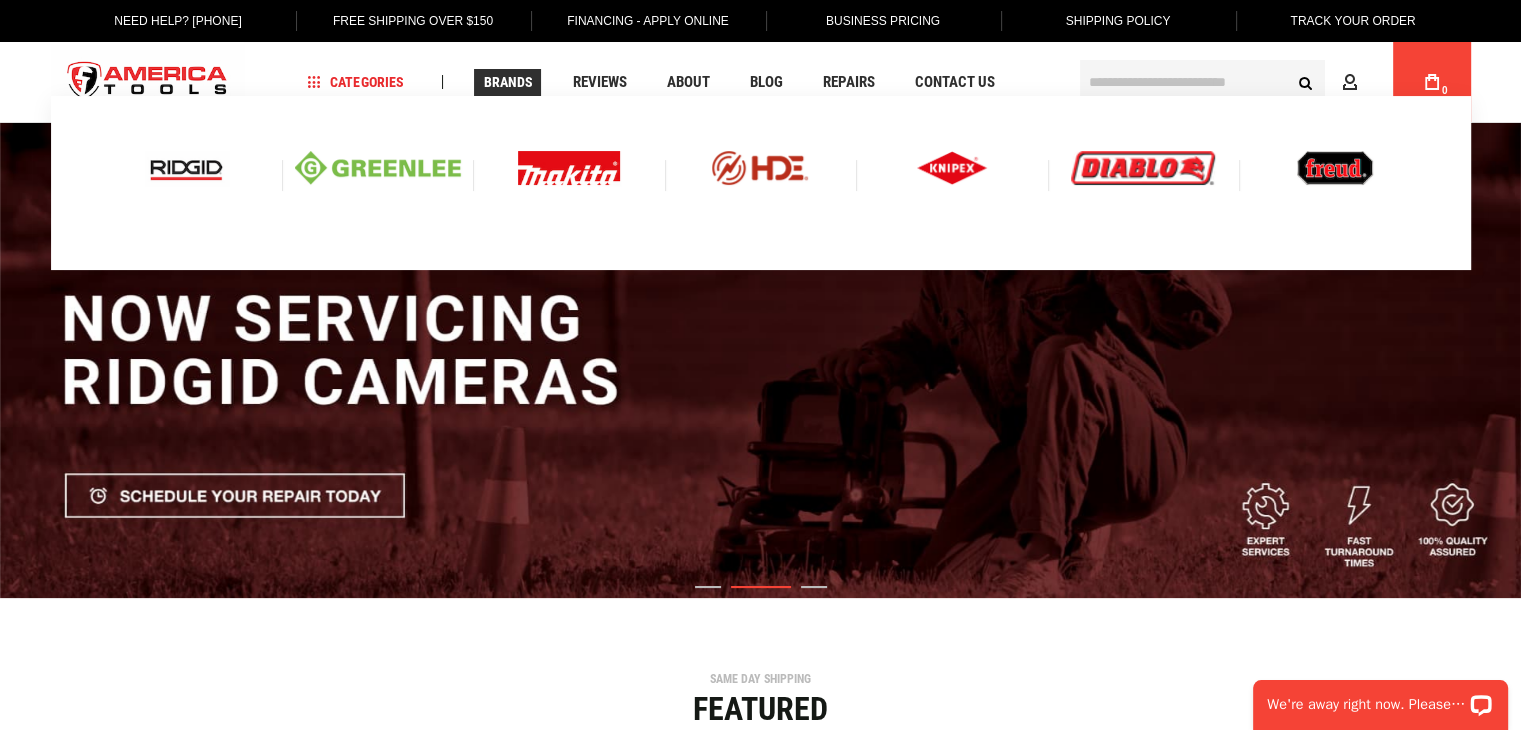 click at bounding box center [186, 168] 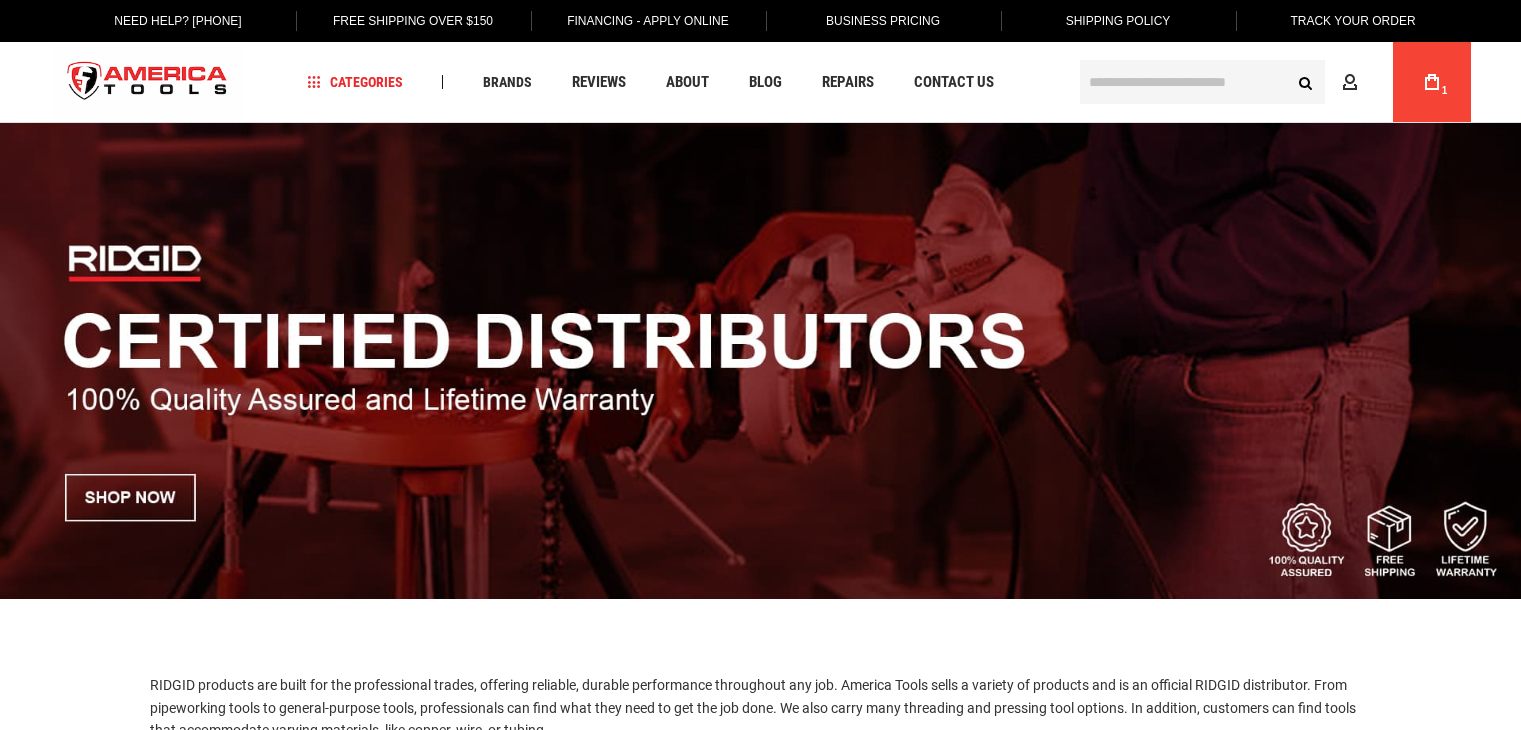 scroll, scrollTop: 0, scrollLeft: 0, axis: both 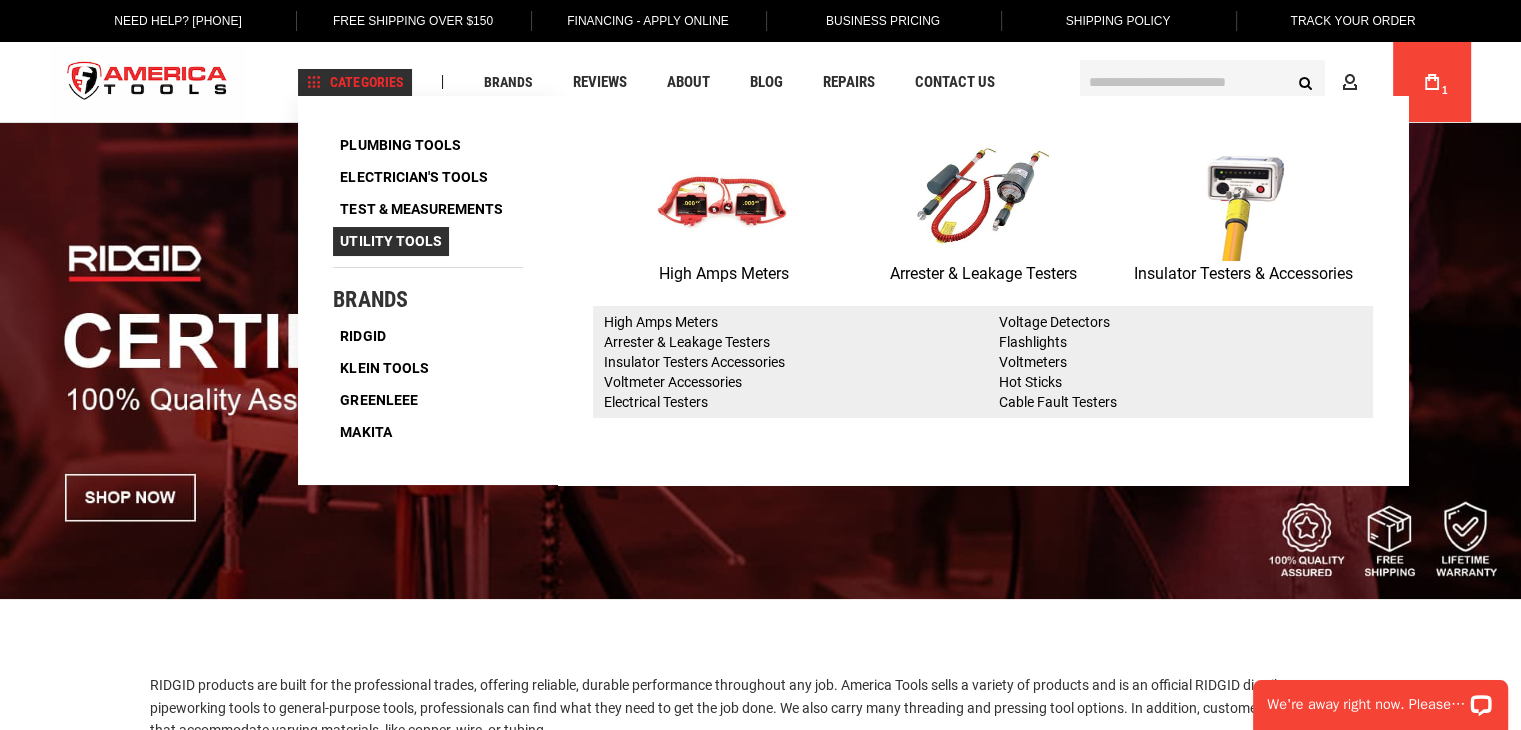 click on "Utility Tools" at bounding box center [390, 241] 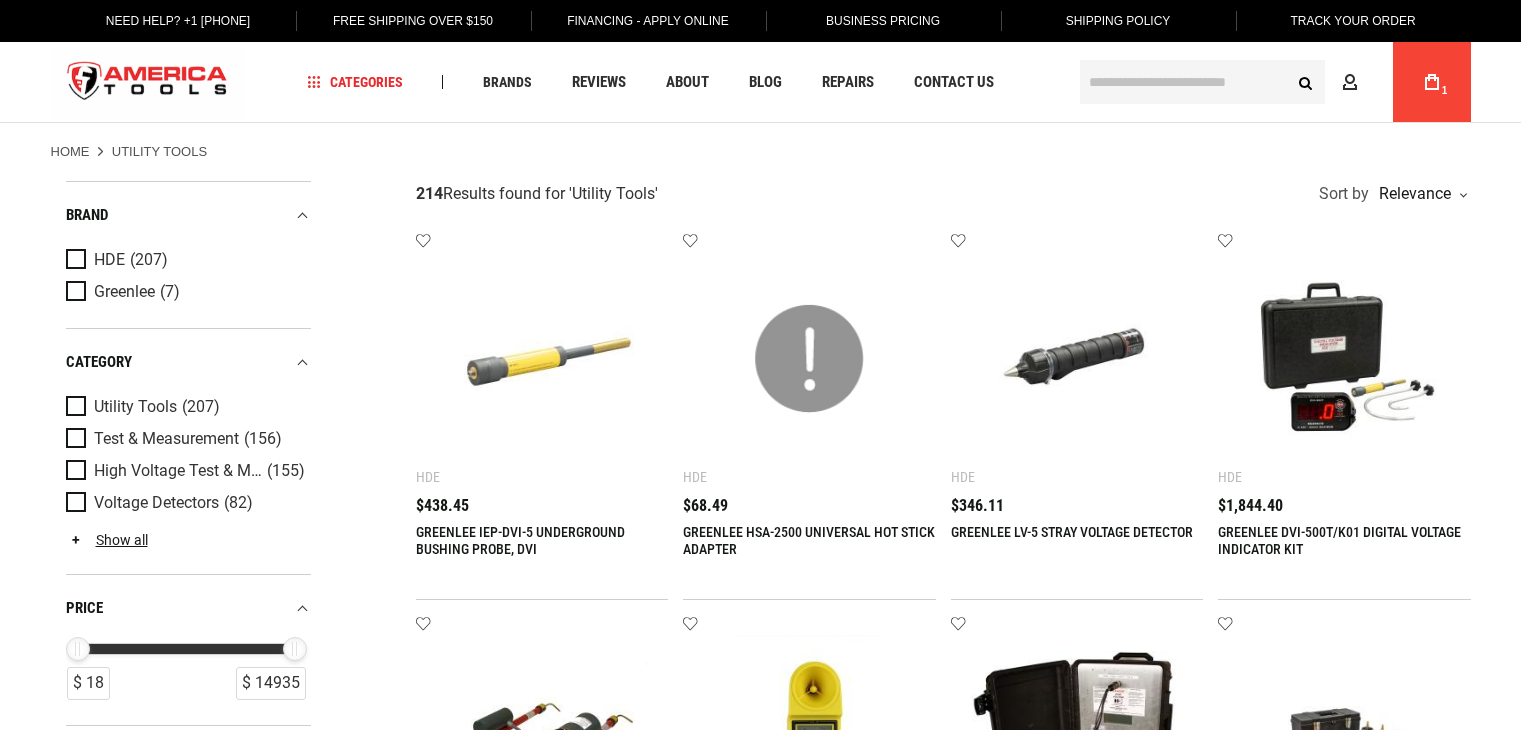 scroll, scrollTop: 0, scrollLeft: 0, axis: both 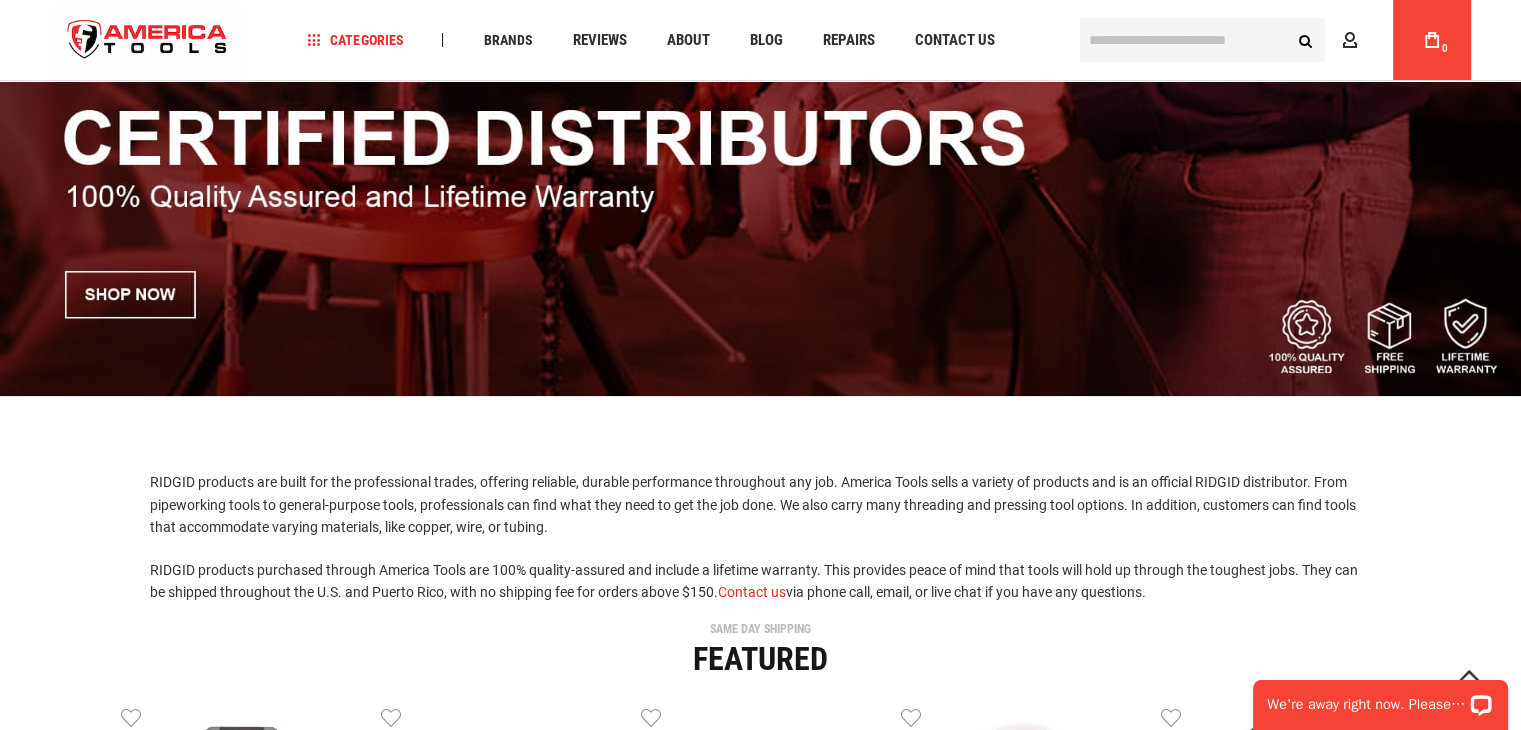 click at bounding box center [760, 158] 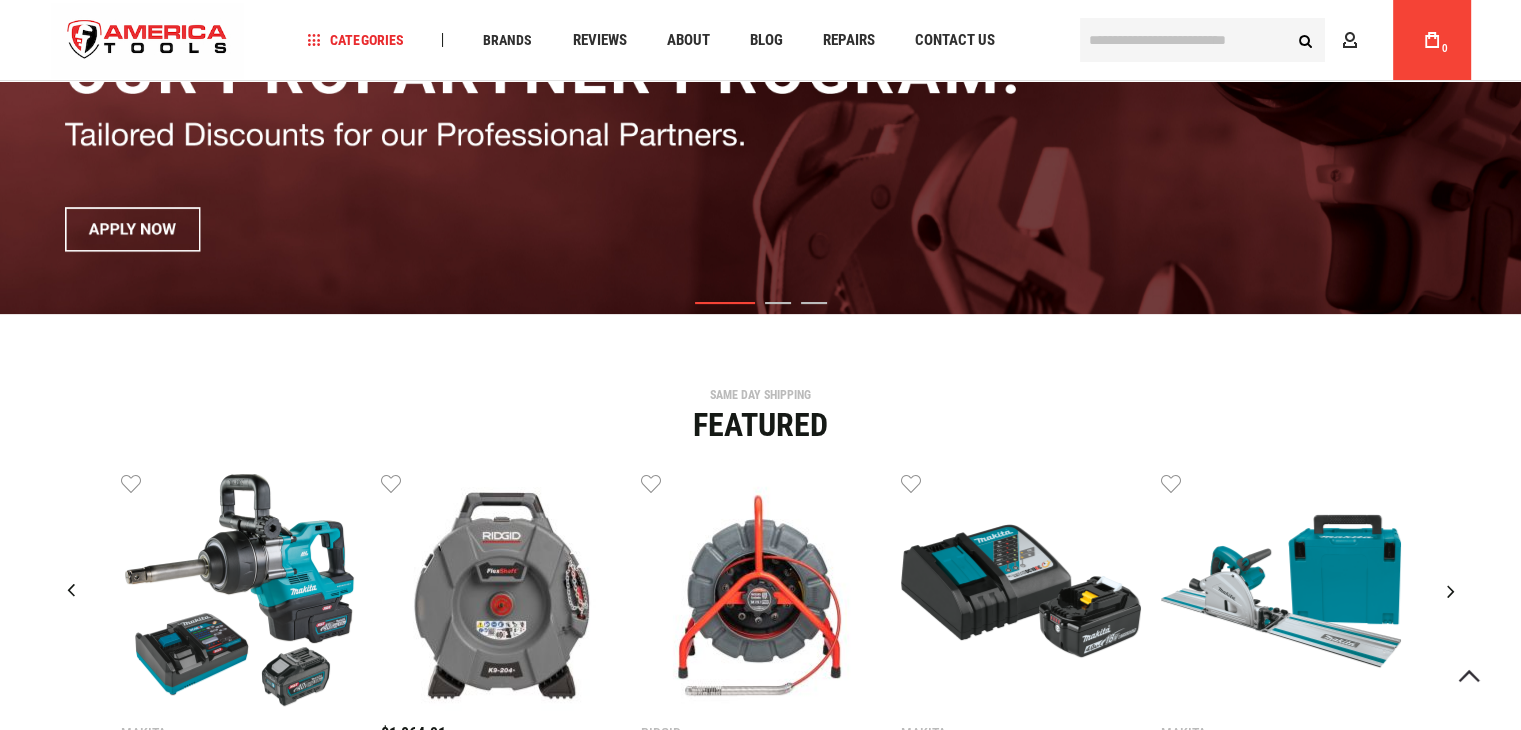 scroll, scrollTop: 400, scrollLeft: 0, axis: vertical 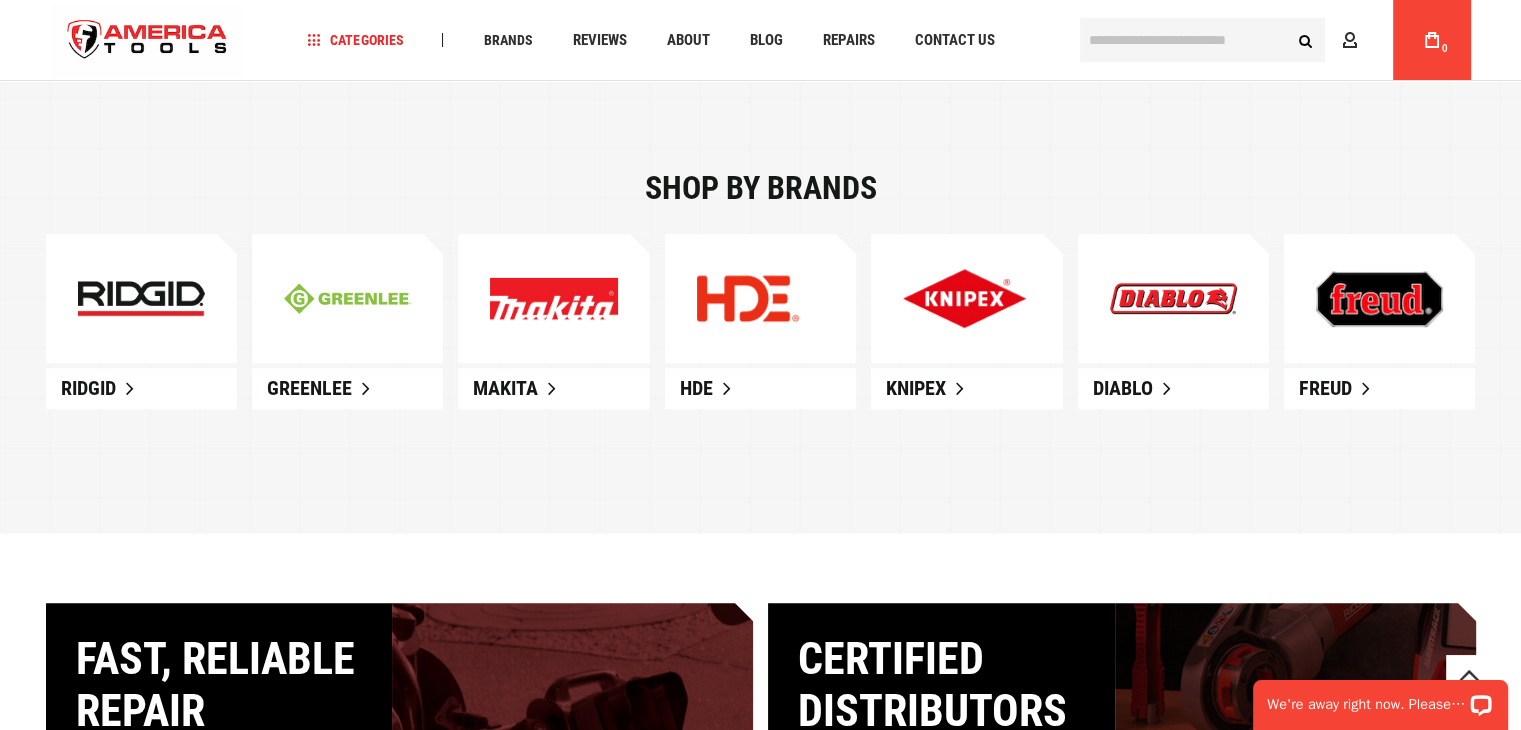 click at bounding box center (141, 299) 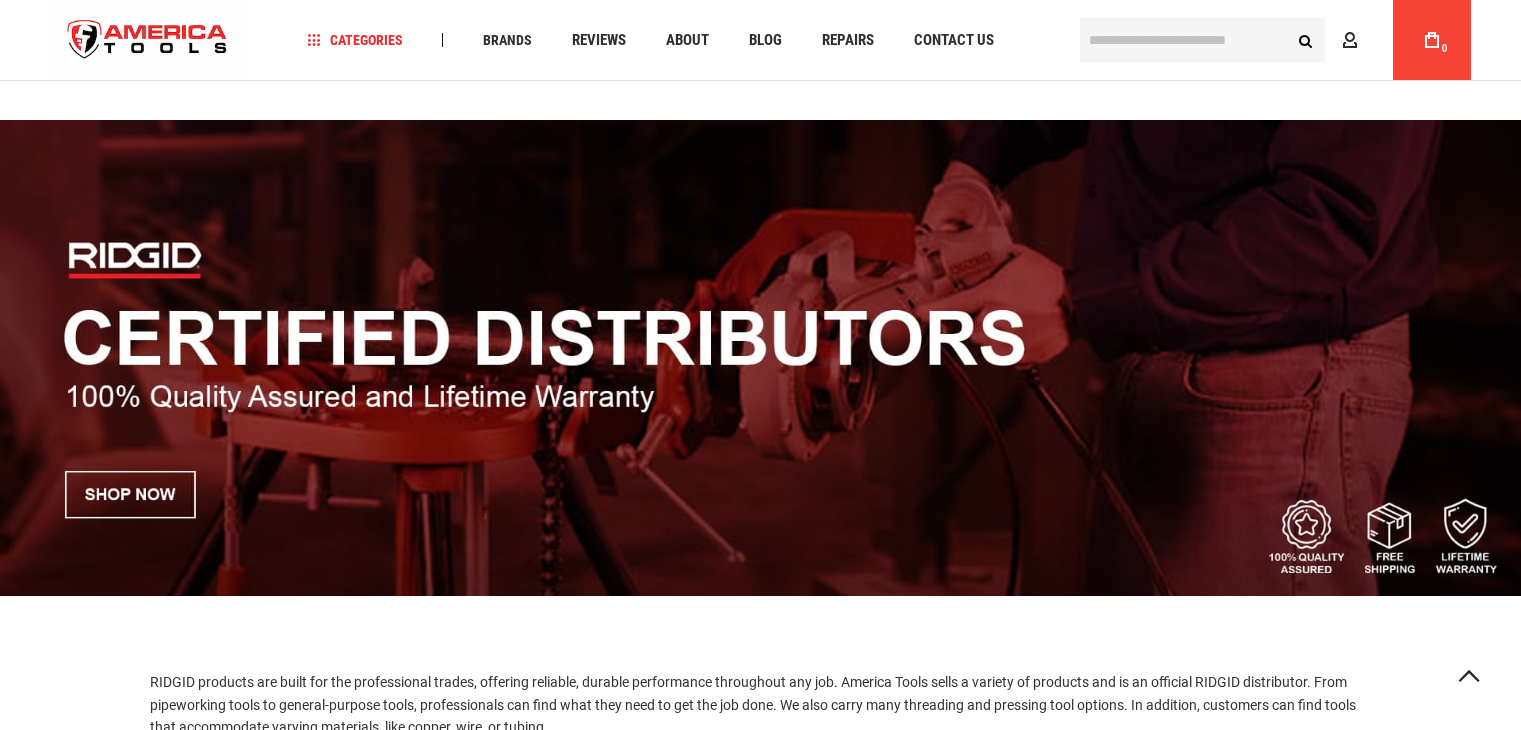scroll, scrollTop: 200, scrollLeft: 0, axis: vertical 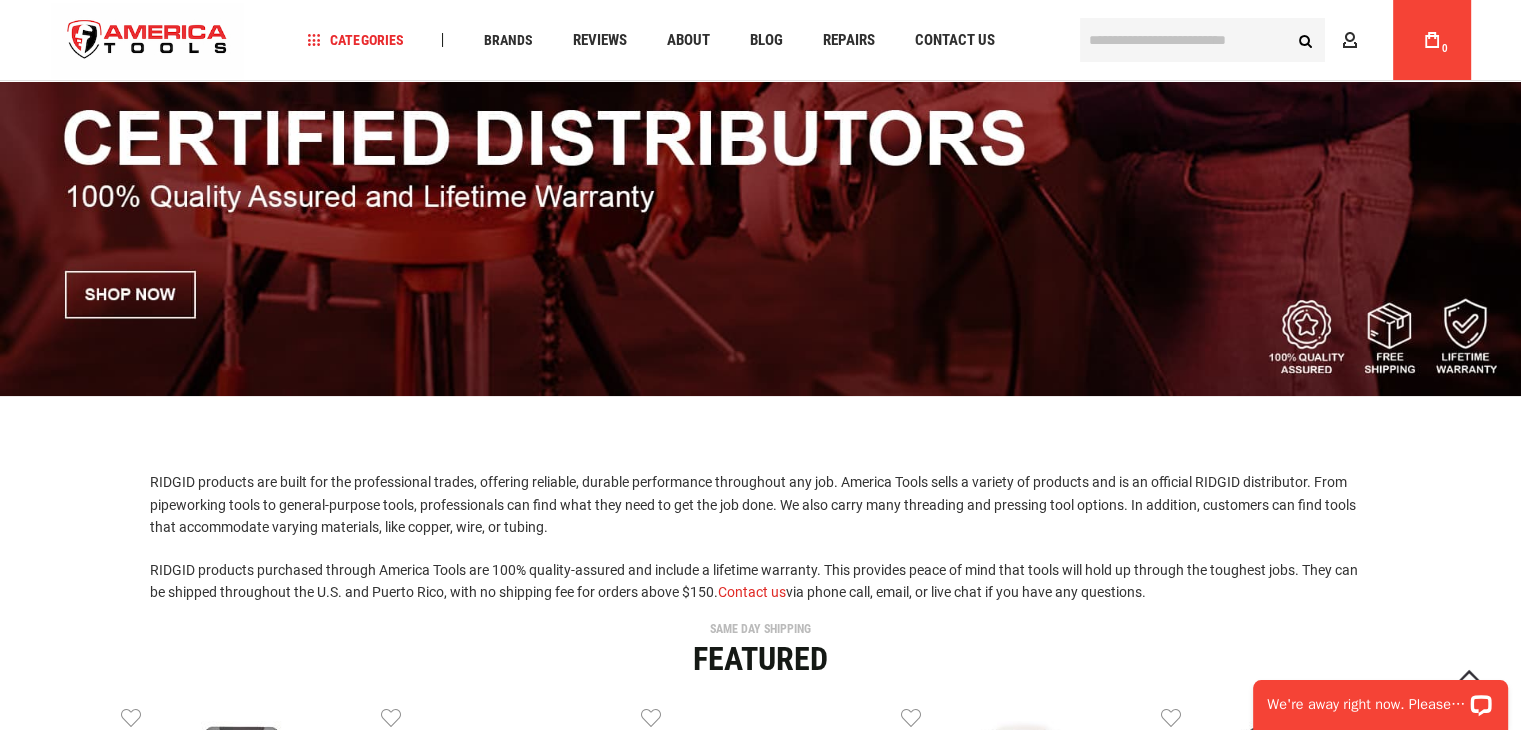 click at bounding box center [760, 158] 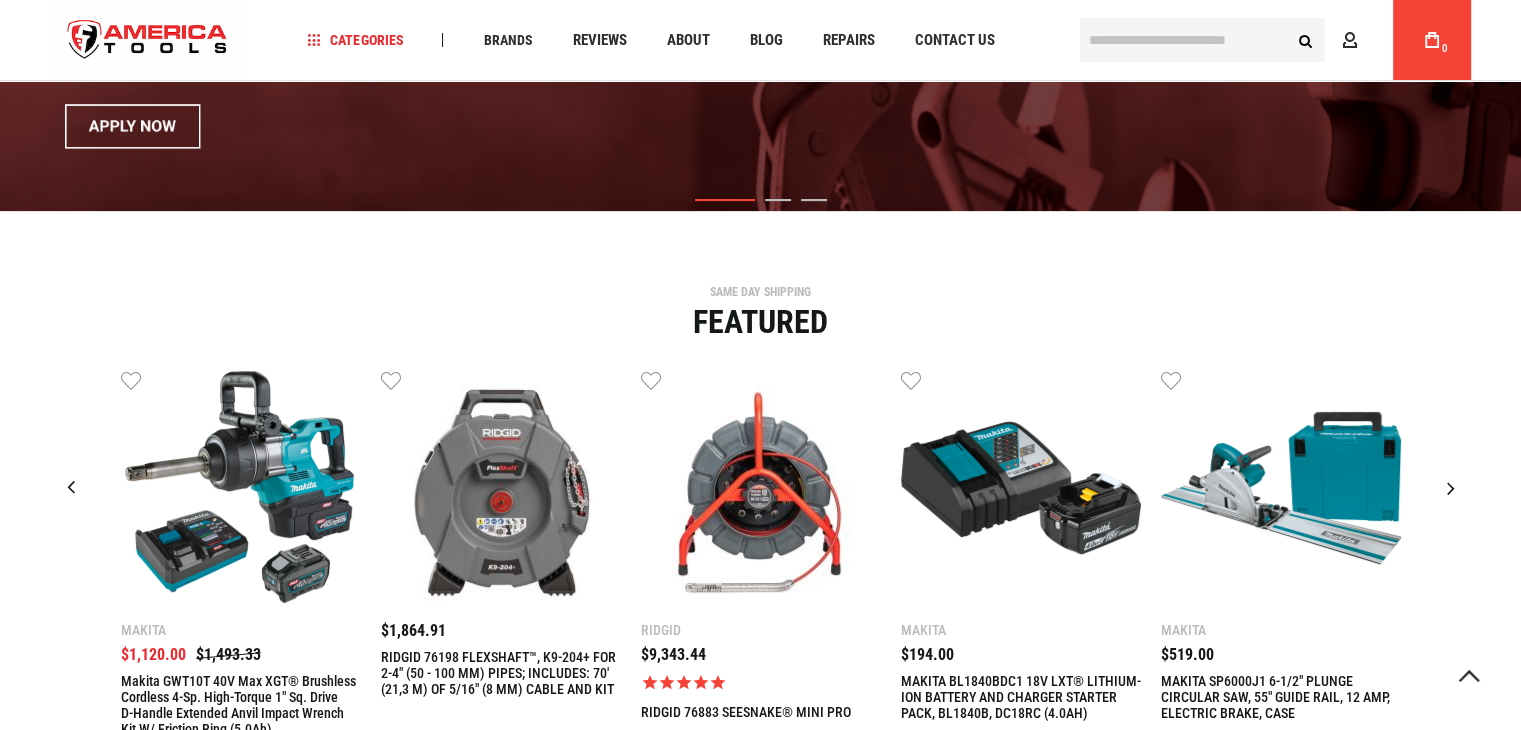 scroll, scrollTop: 500, scrollLeft: 0, axis: vertical 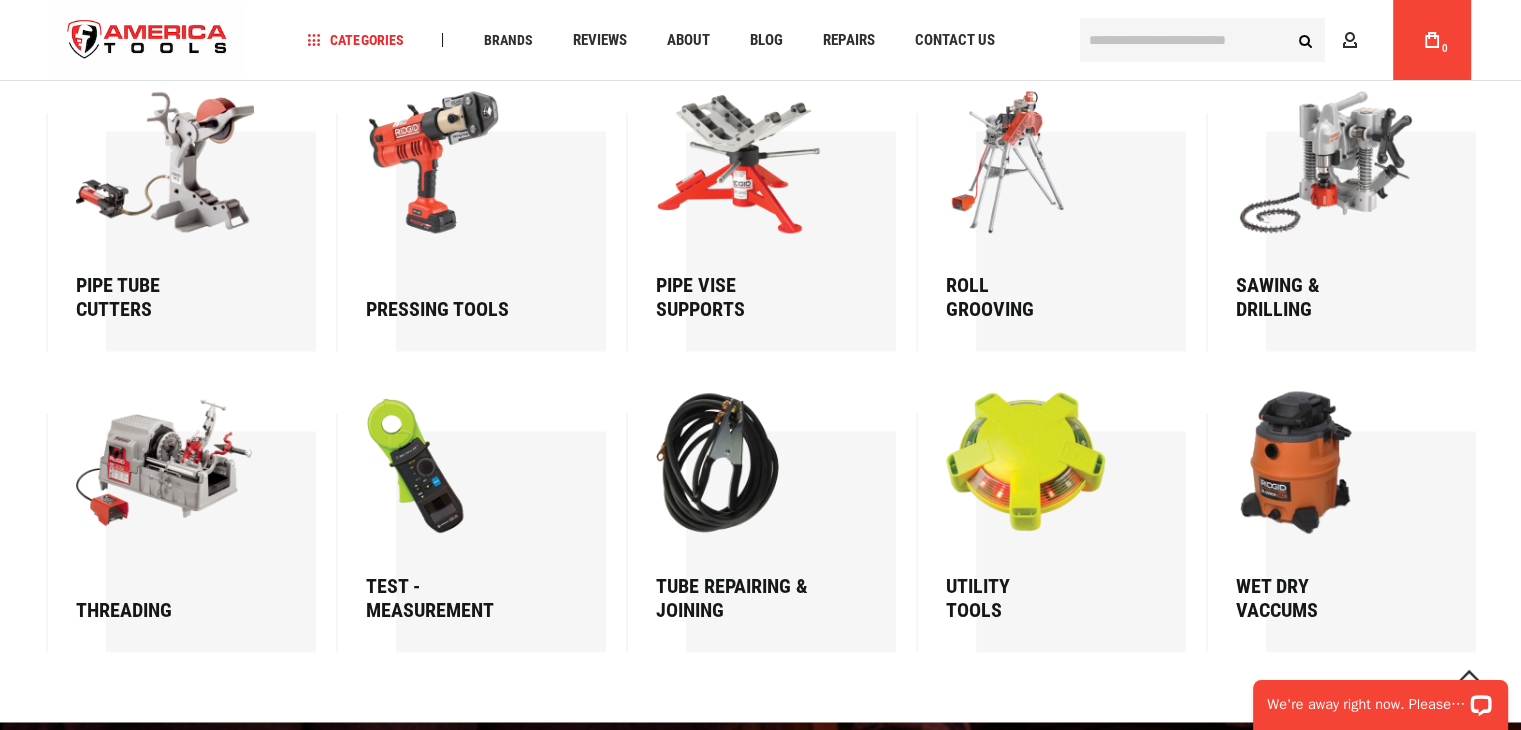 click at bounding box center (1042, 462) 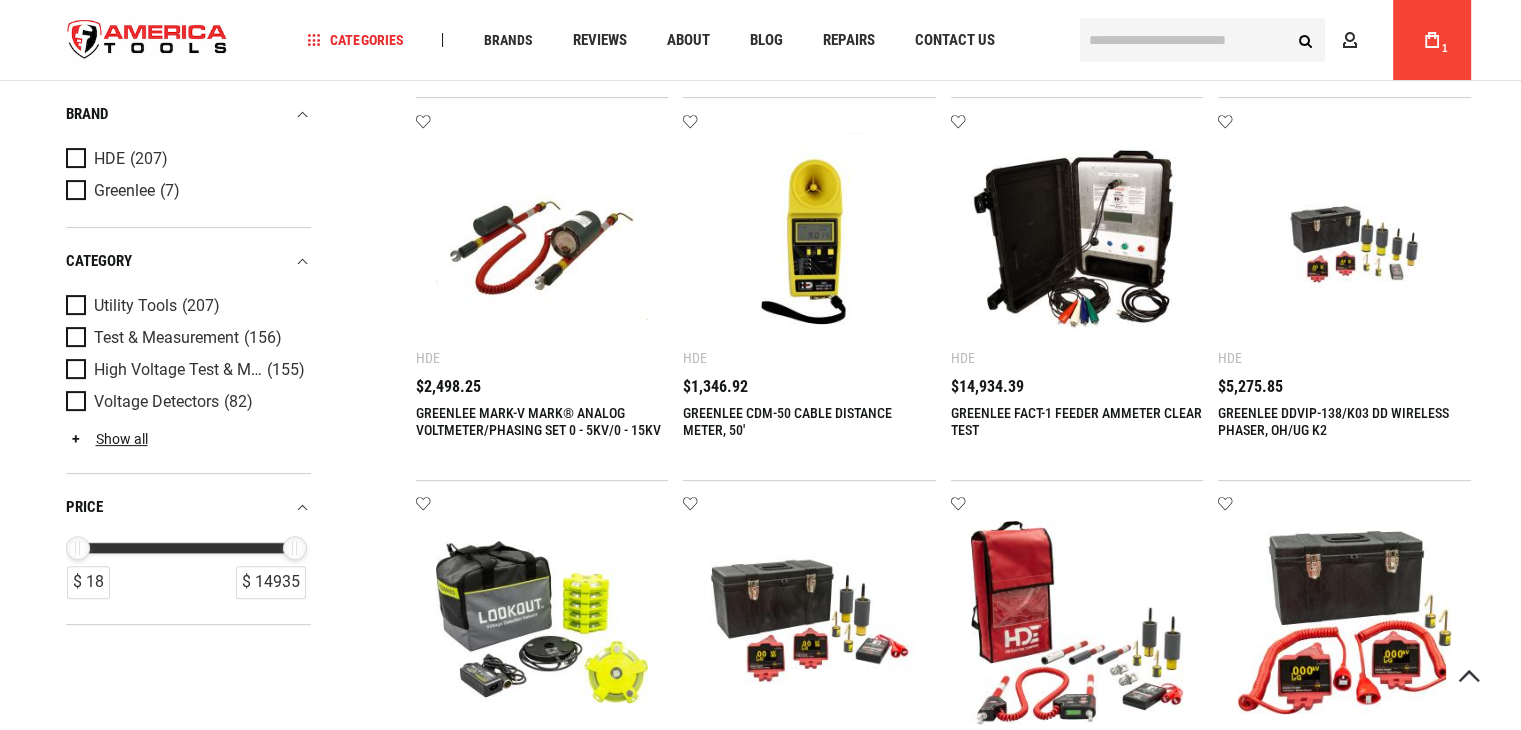 scroll, scrollTop: 500, scrollLeft: 0, axis: vertical 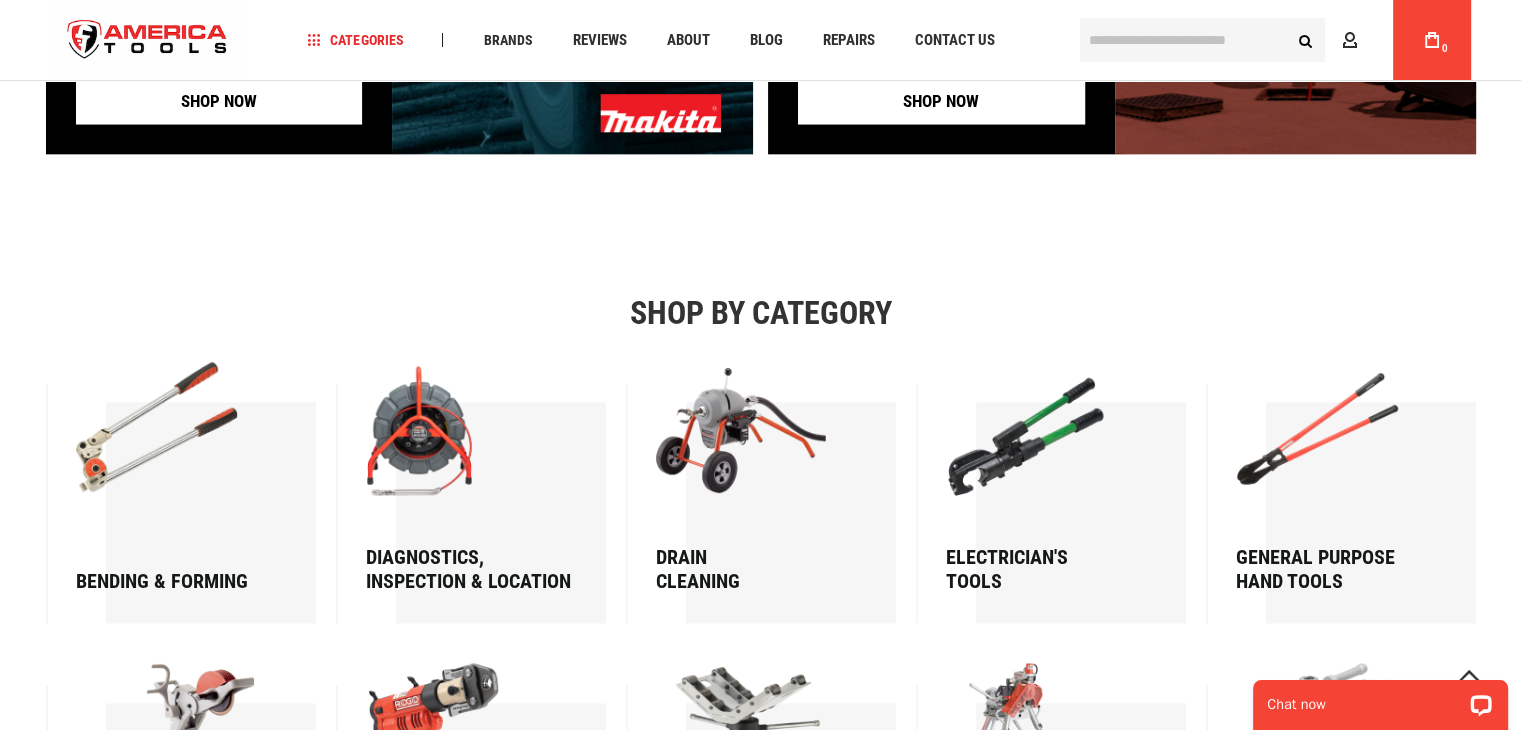 click at bounding box center [1332, 433] 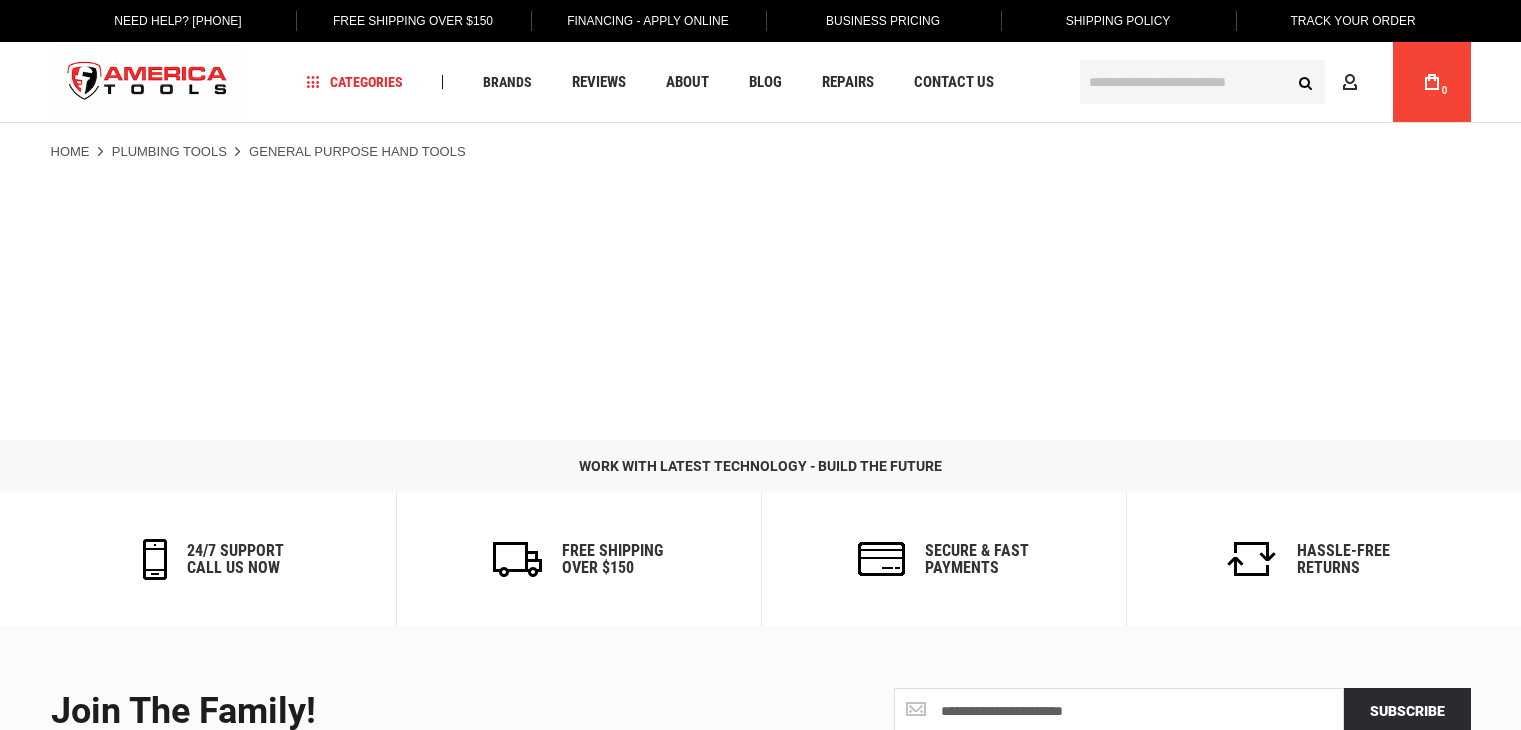 scroll, scrollTop: 0, scrollLeft: 0, axis: both 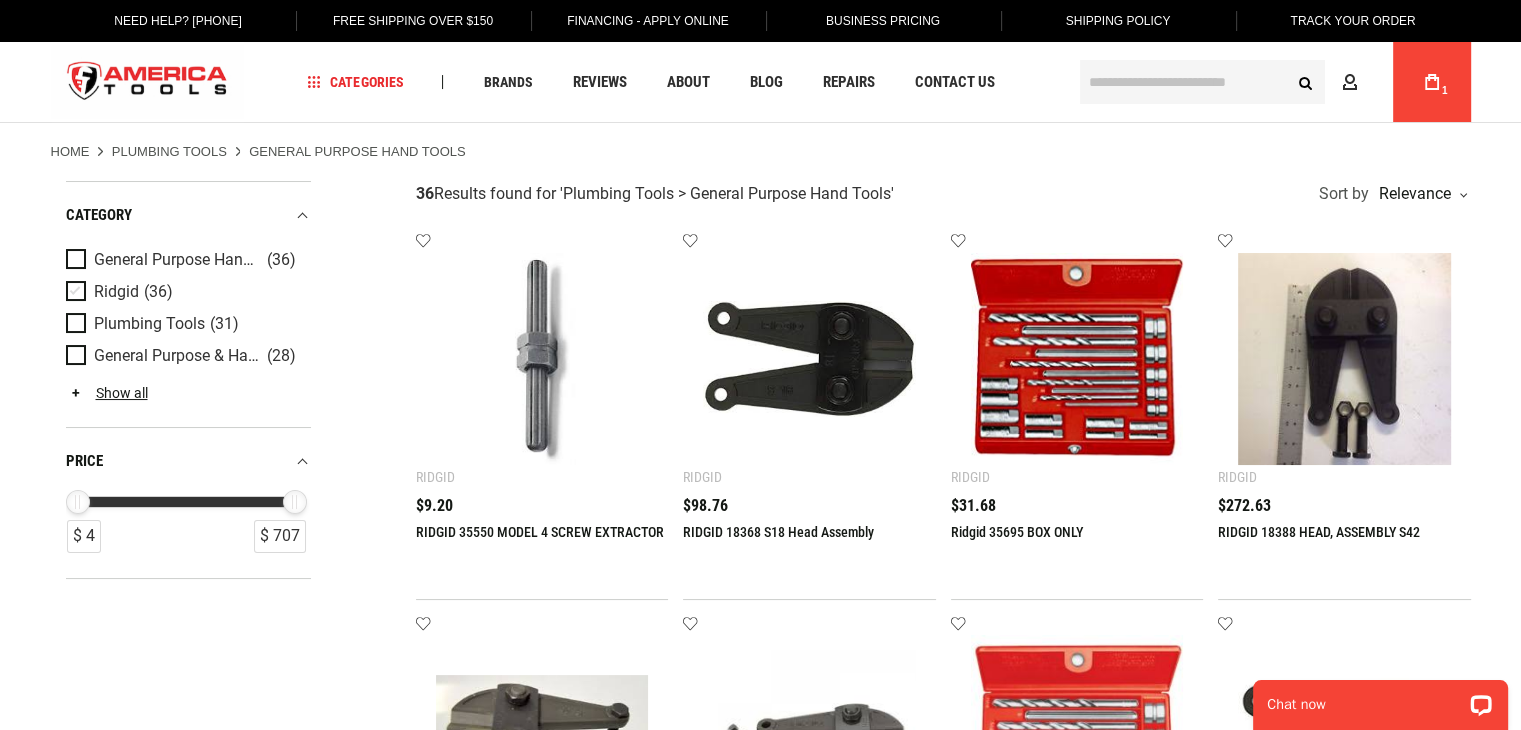 click at bounding box center [80, 292] 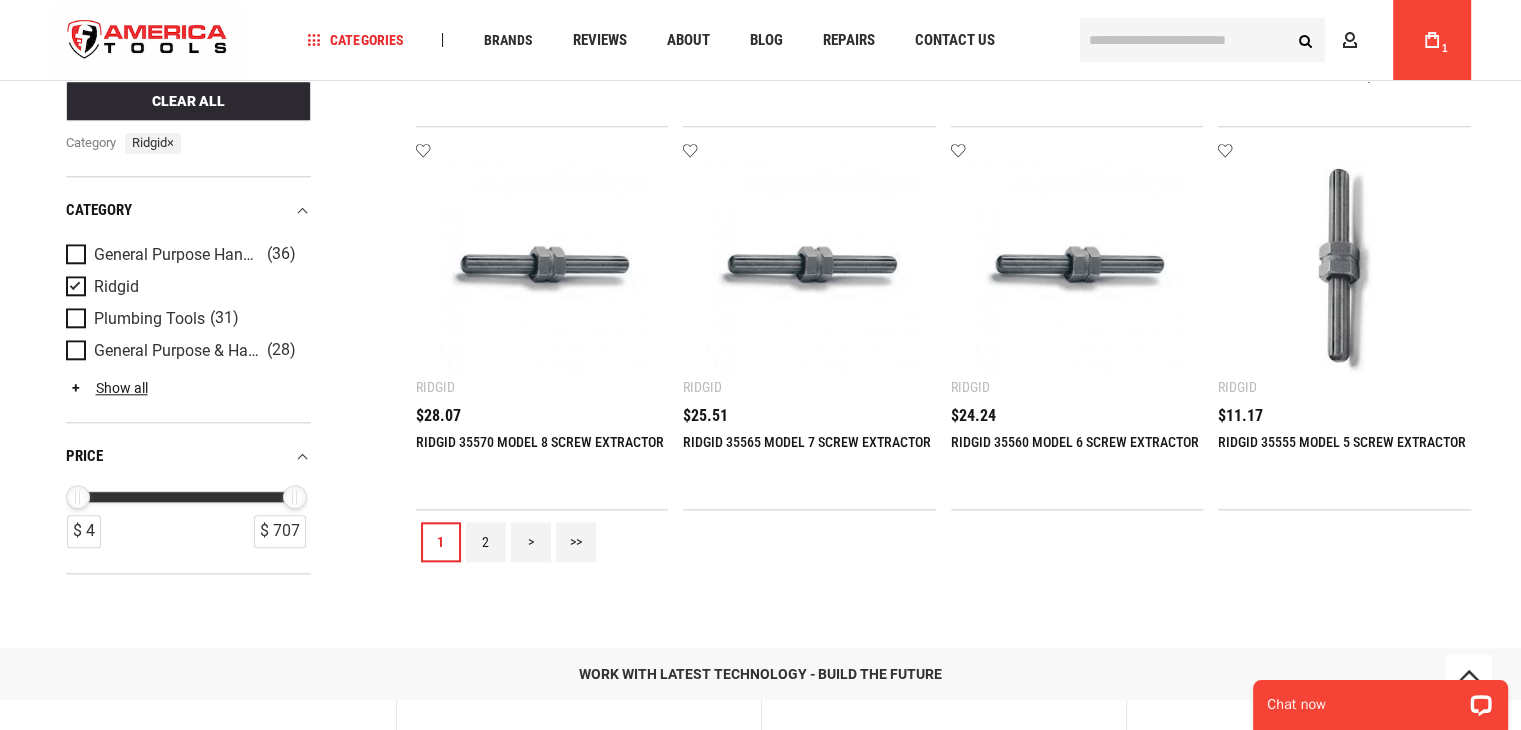 scroll, scrollTop: 2300, scrollLeft: 0, axis: vertical 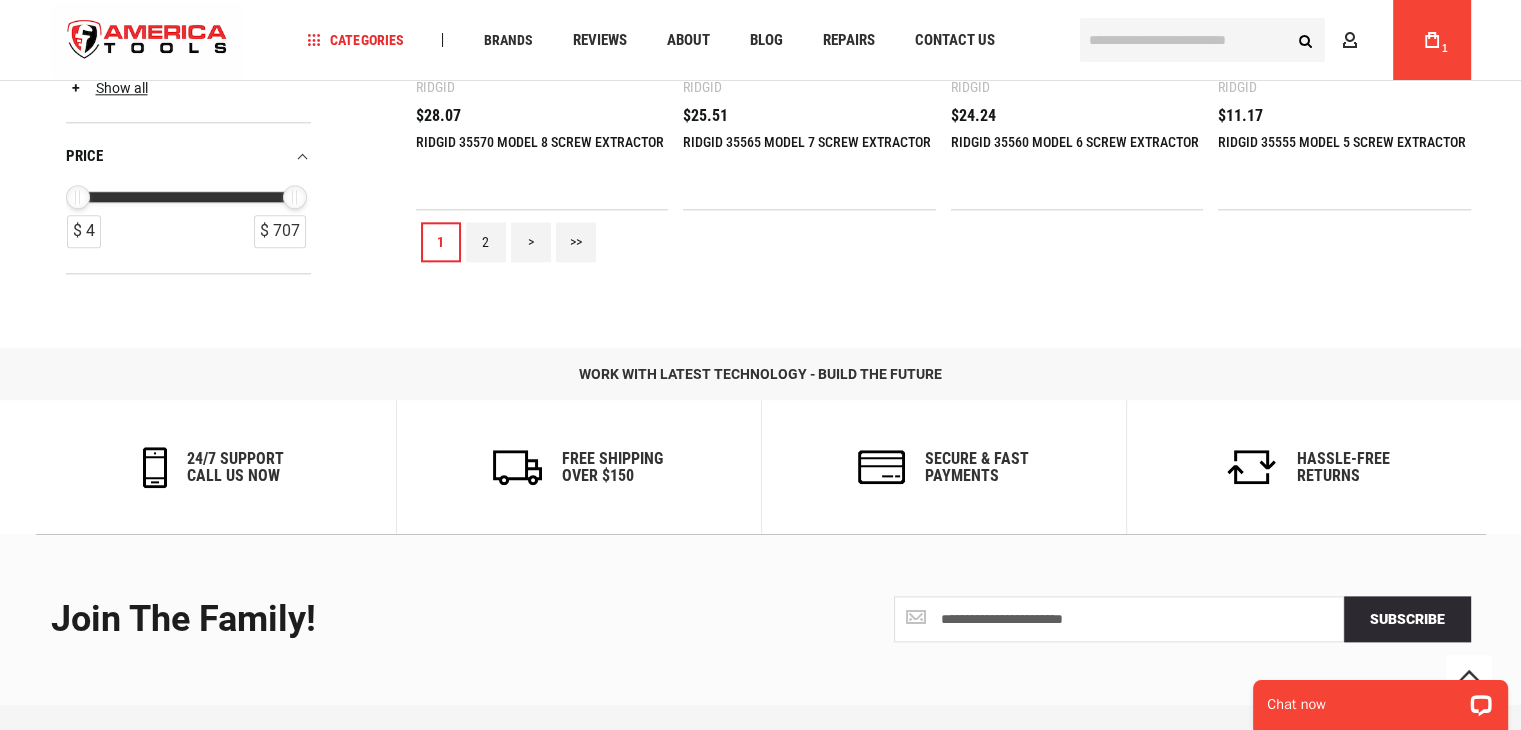 click on "2" at bounding box center (486, 242) 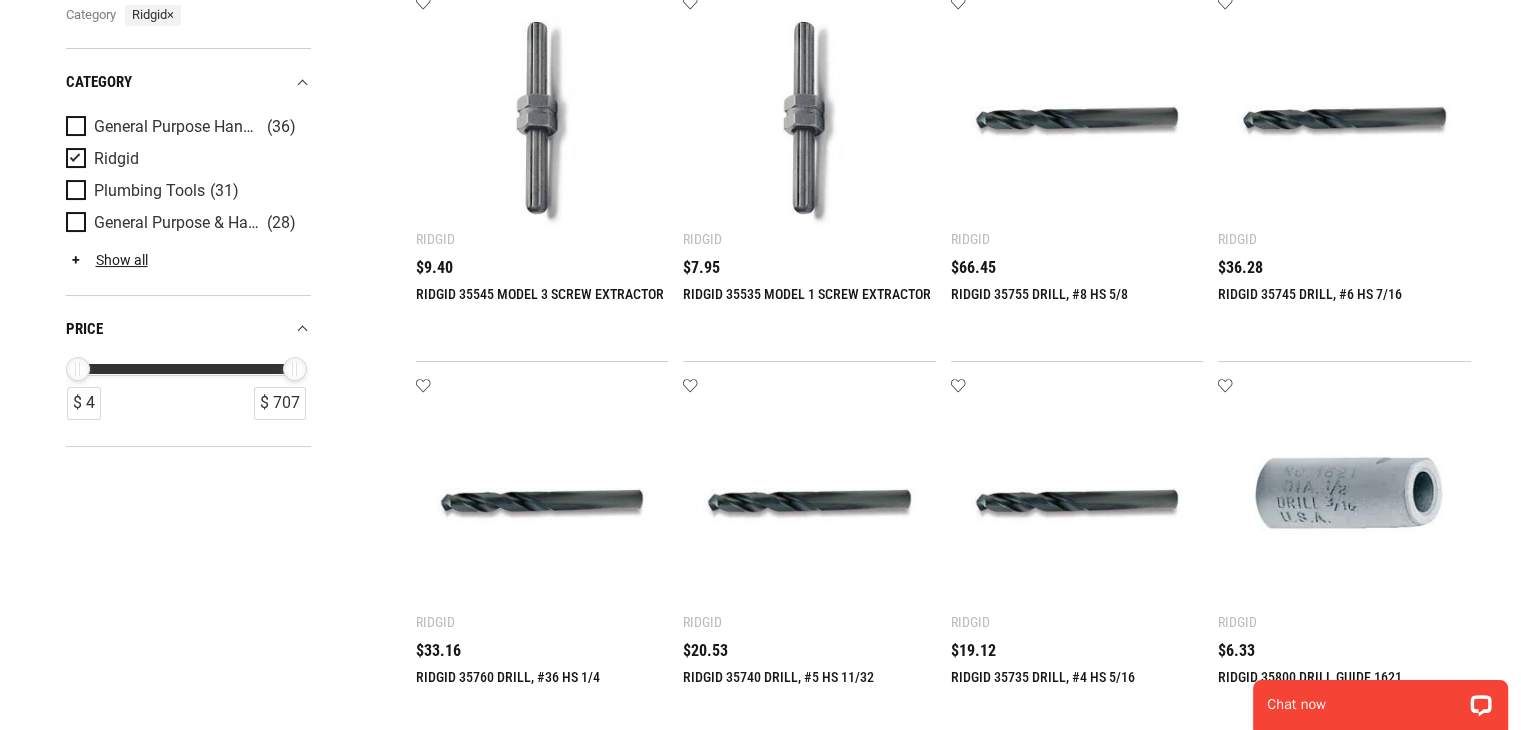 scroll, scrollTop: 0, scrollLeft: 0, axis: both 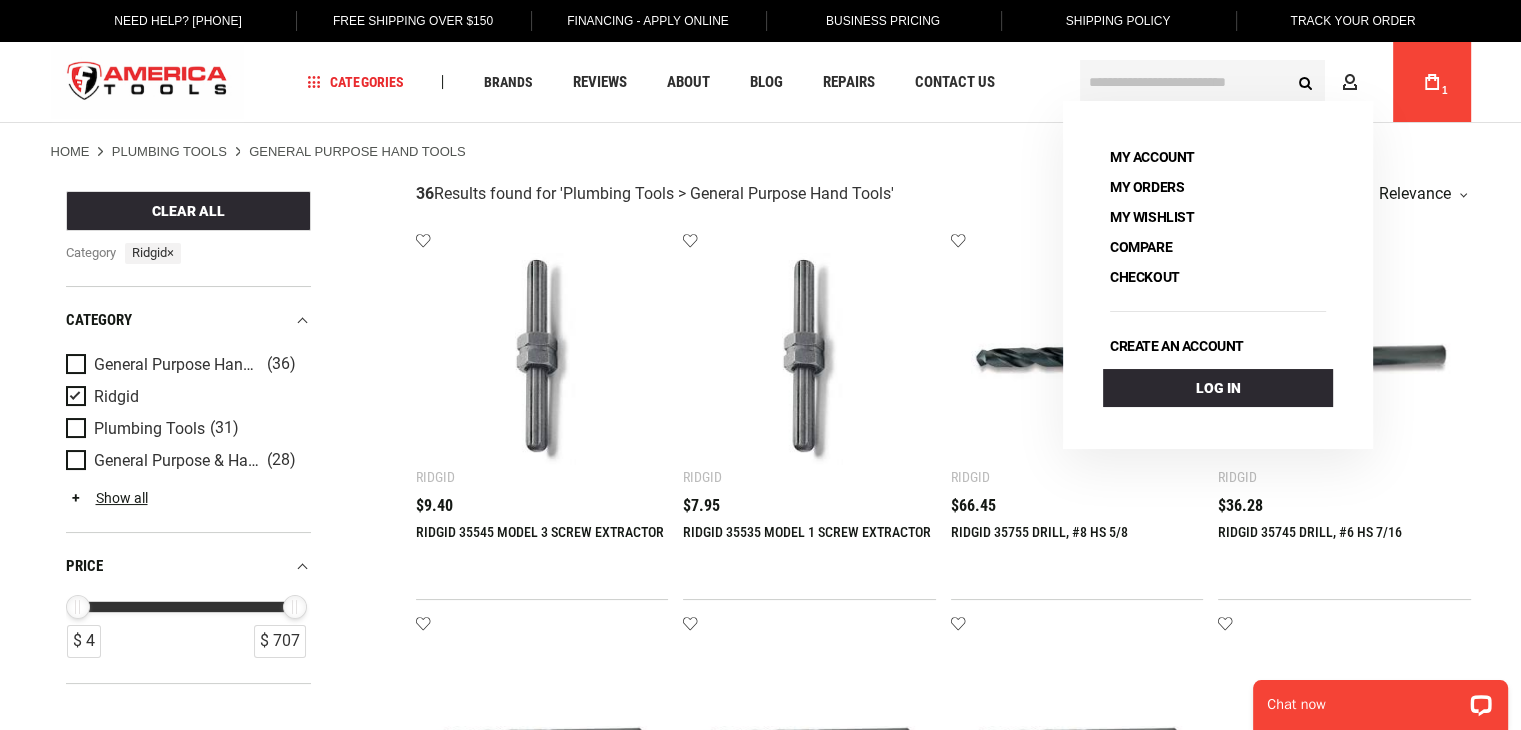 click at bounding box center [1202, 82] 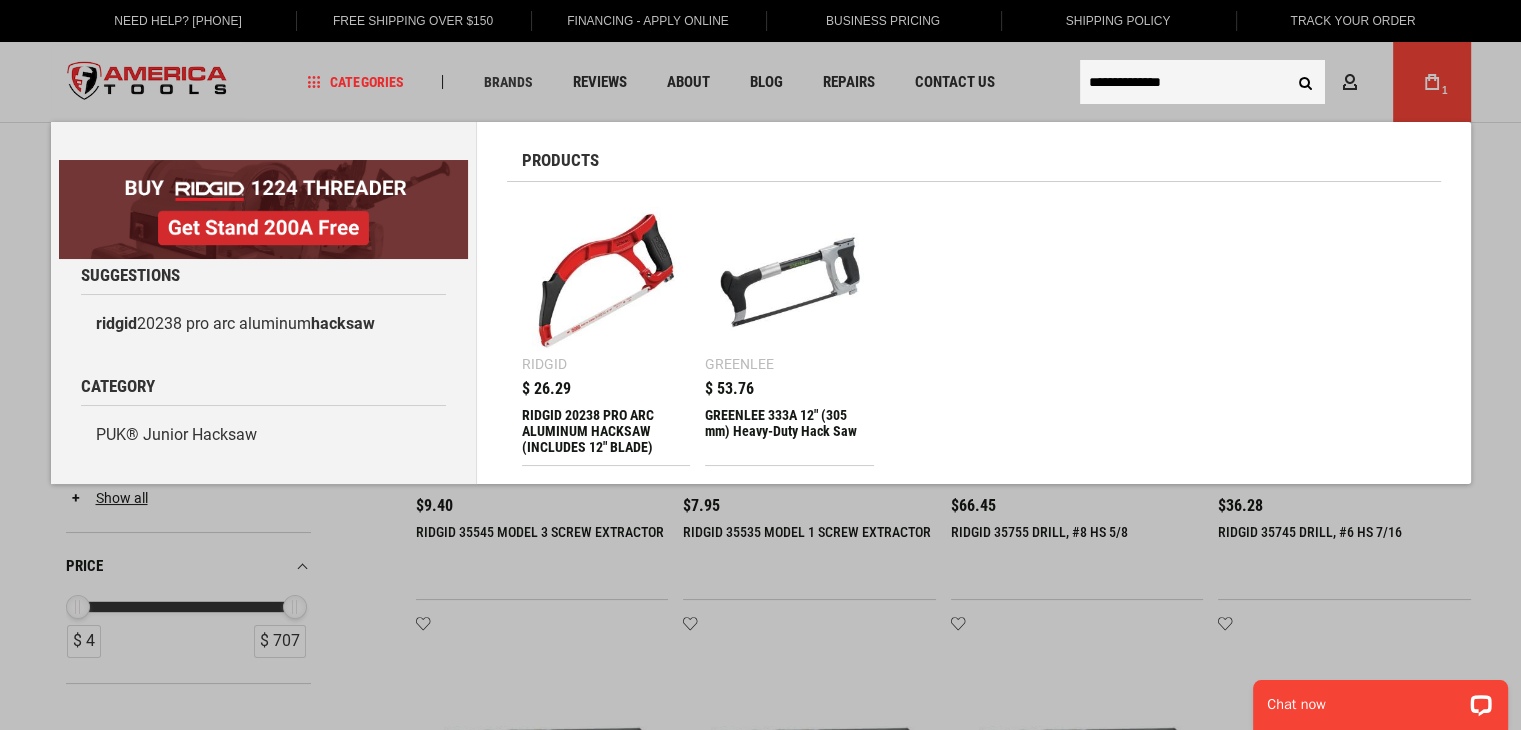 type on "**********" 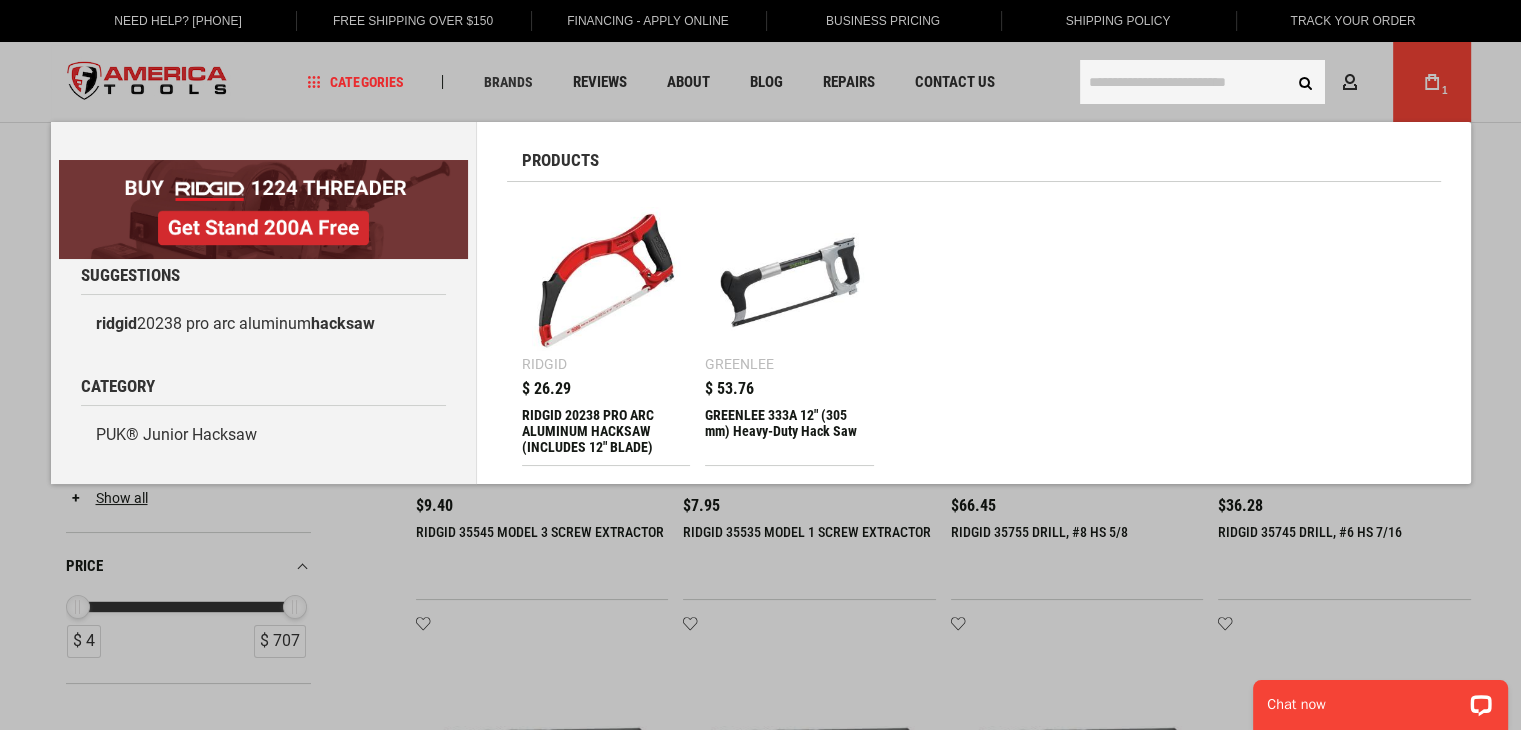 click on "RIDGID 20238 PRO ARC ALUMINUM HACKSAW (INCLUDES 12" BLADE)" at bounding box center [606, 431] 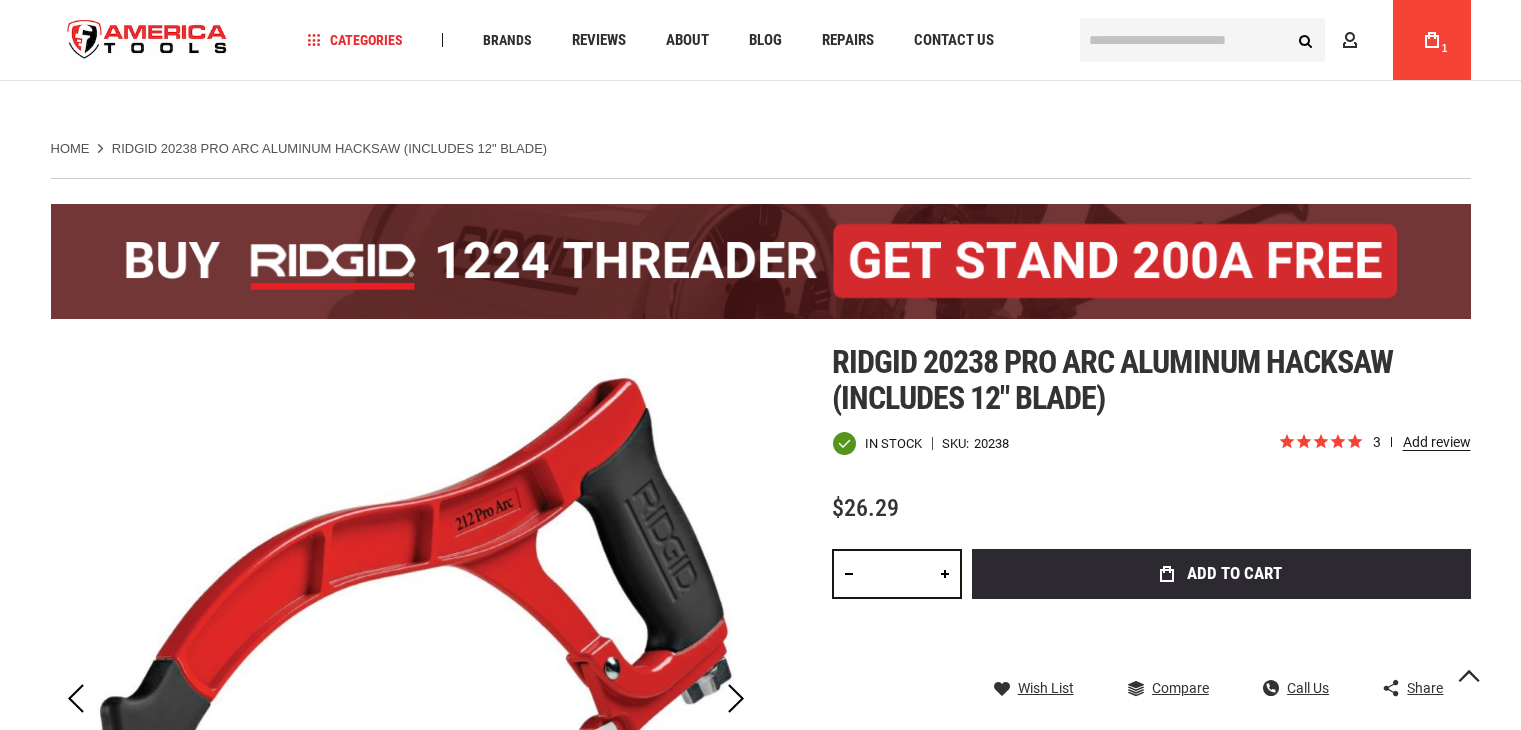 scroll, scrollTop: 200, scrollLeft: 0, axis: vertical 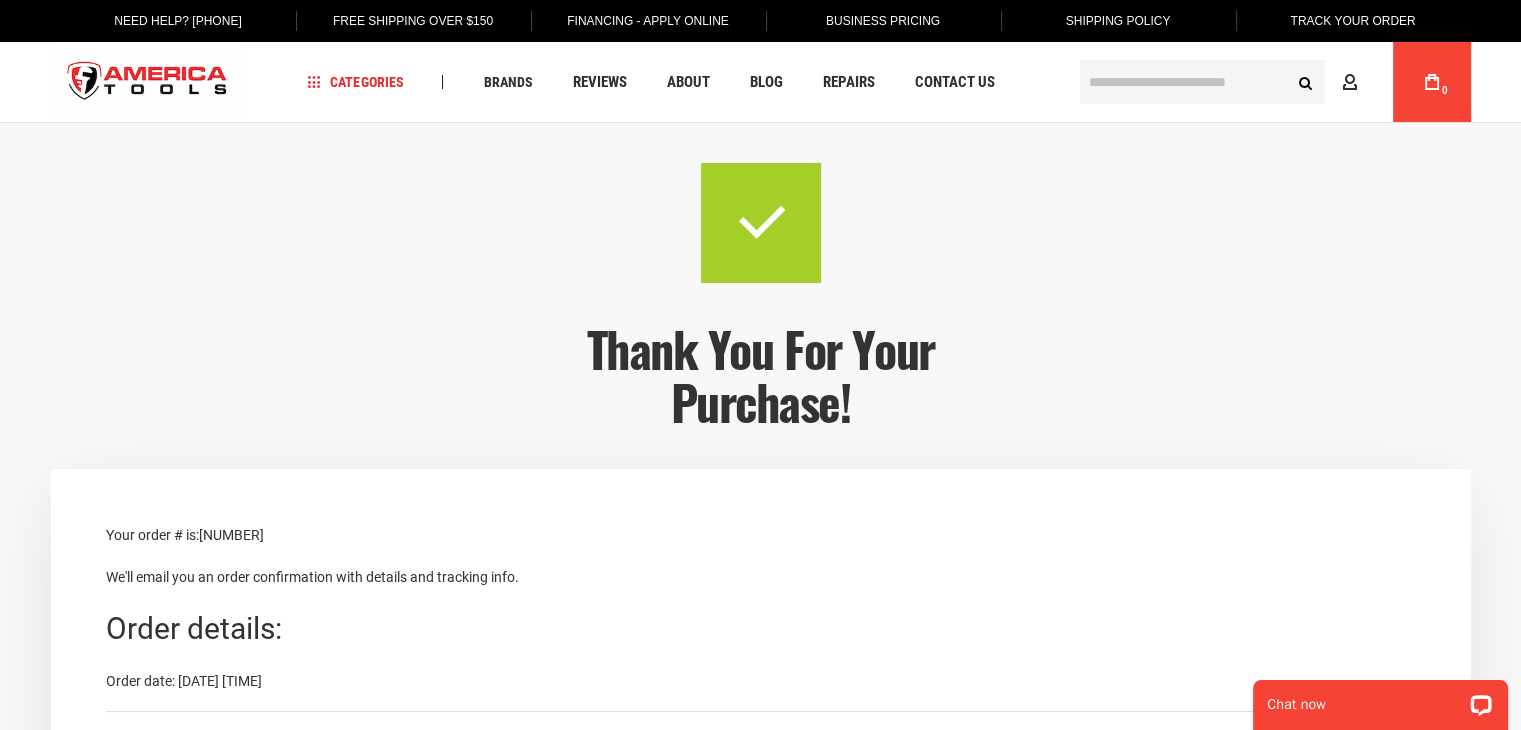 click at bounding box center [1202, 82] 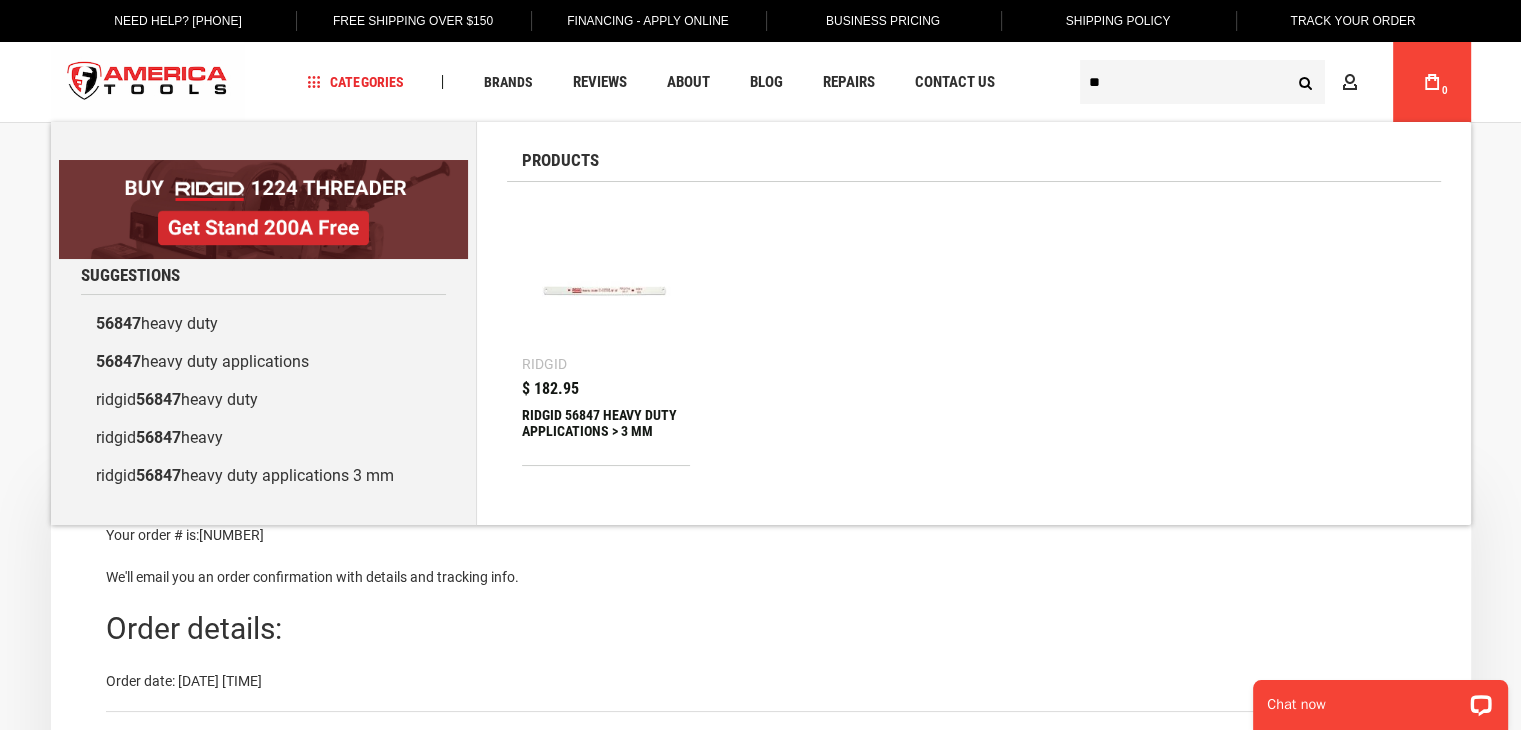 type on "*" 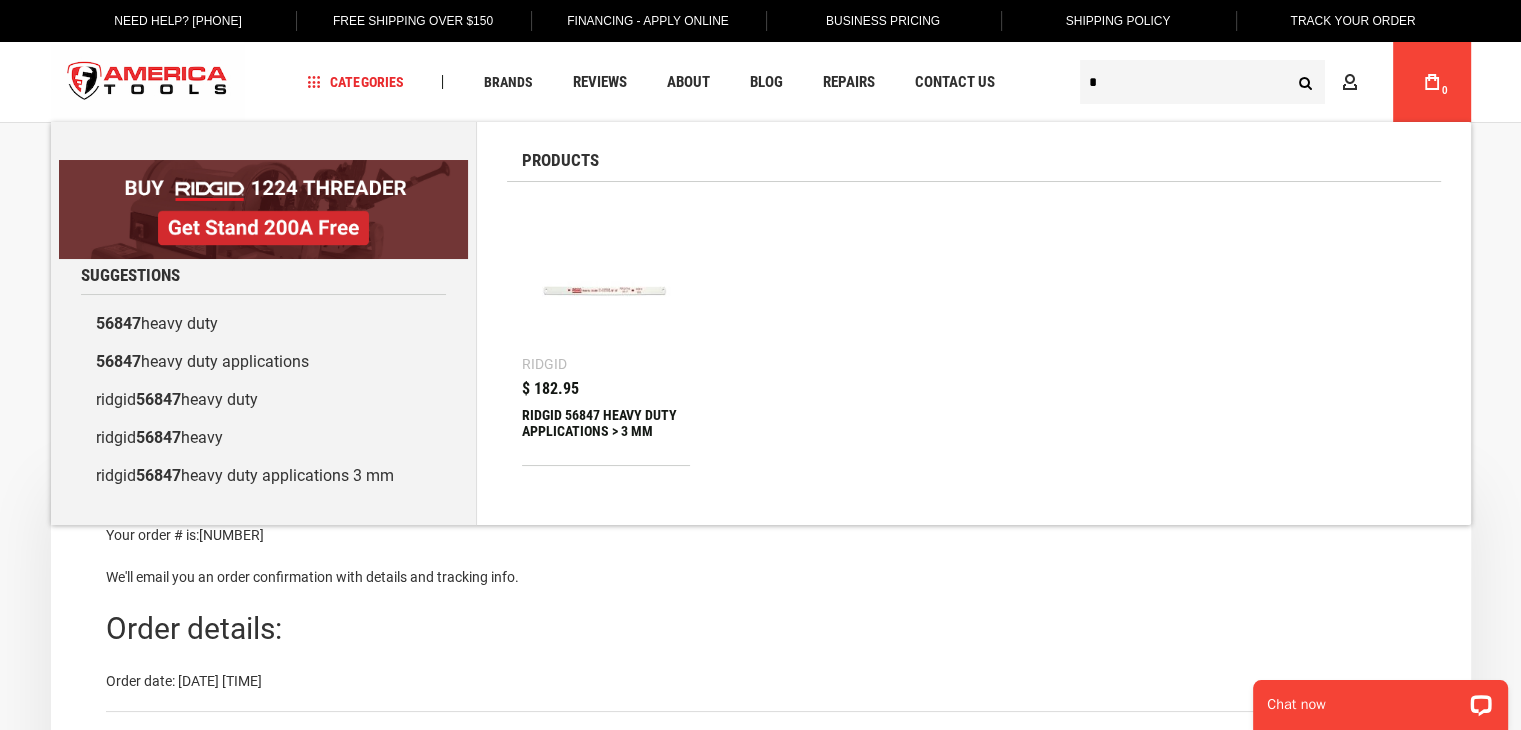 type 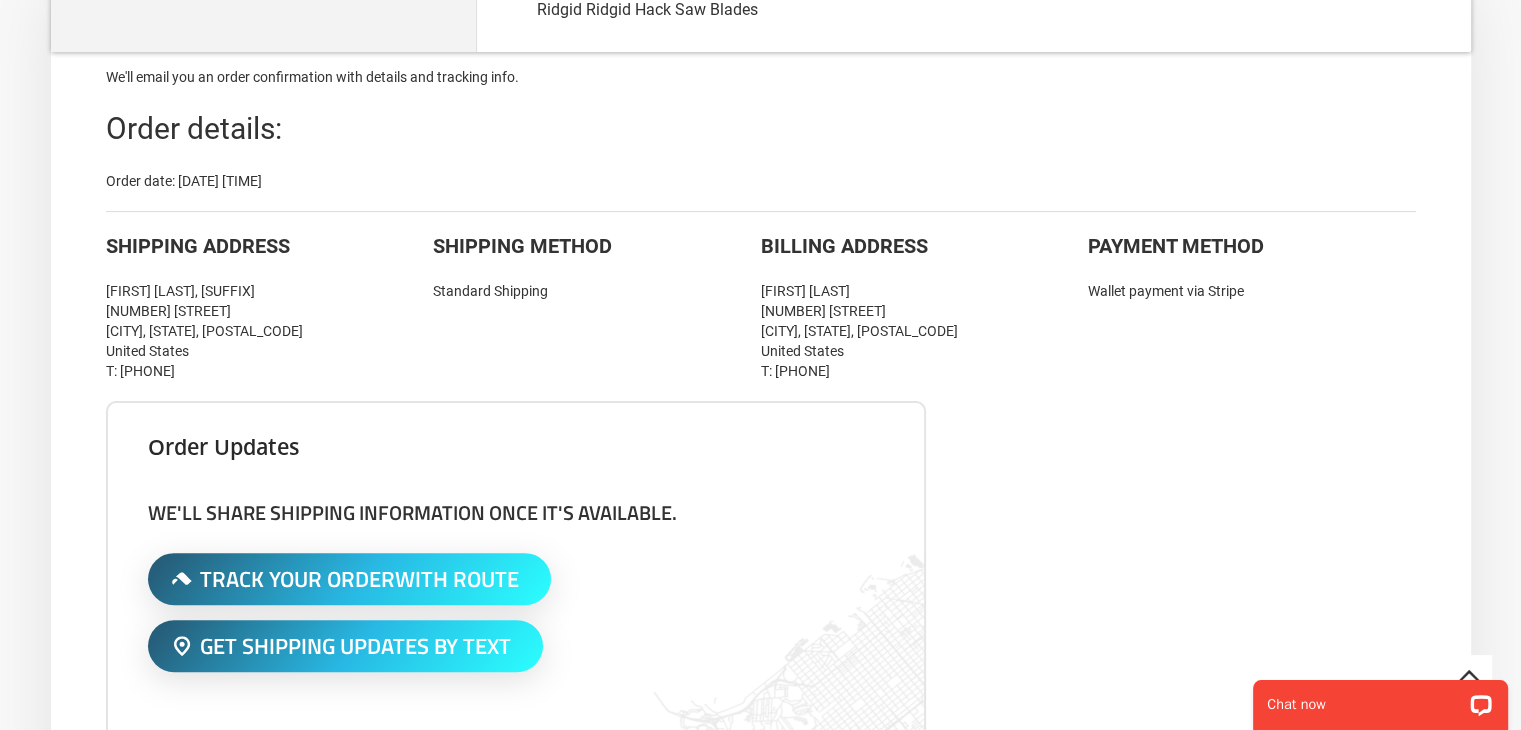 scroll, scrollTop: 200, scrollLeft: 0, axis: vertical 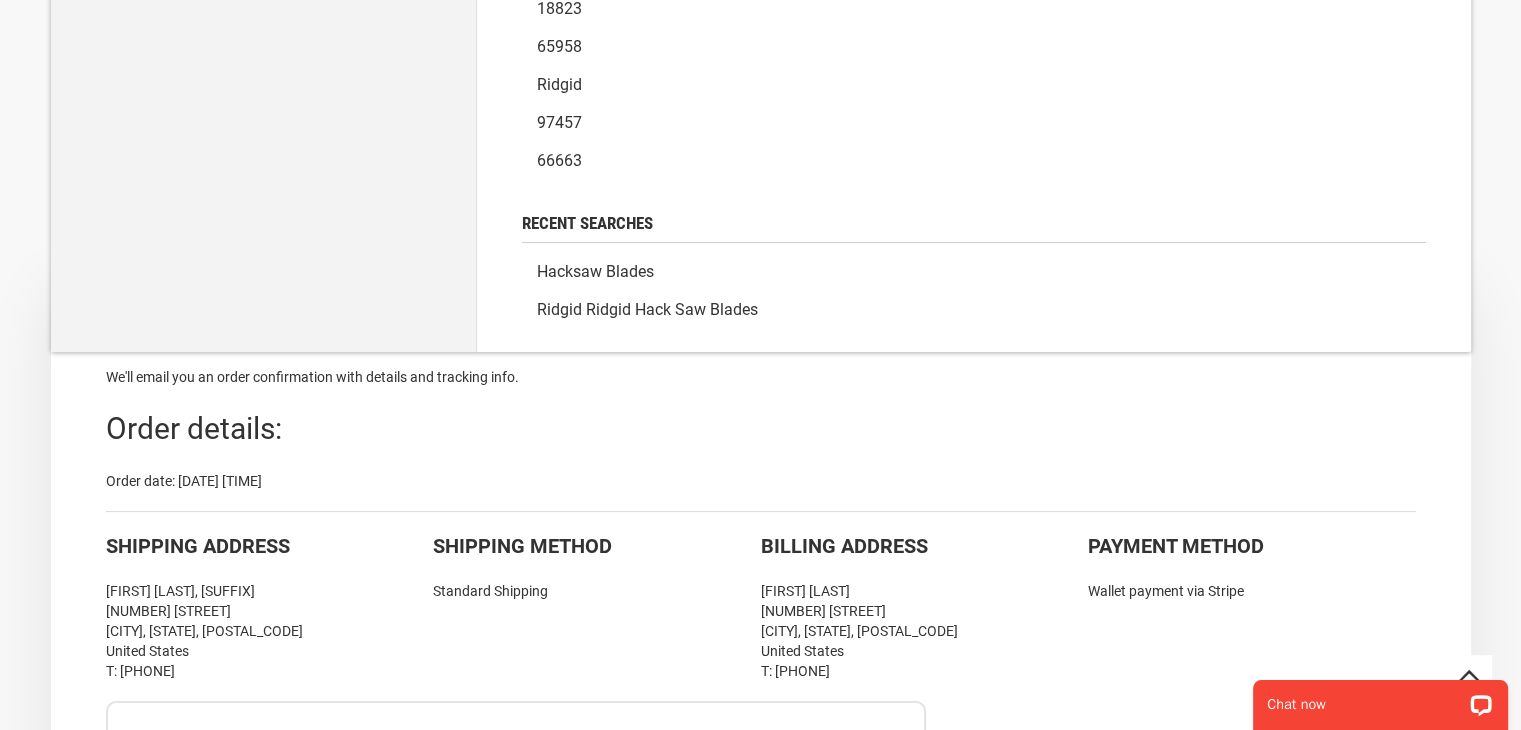 click on "We'll email you an order confirmation with details and tracking info." at bounding box center (761, 377) 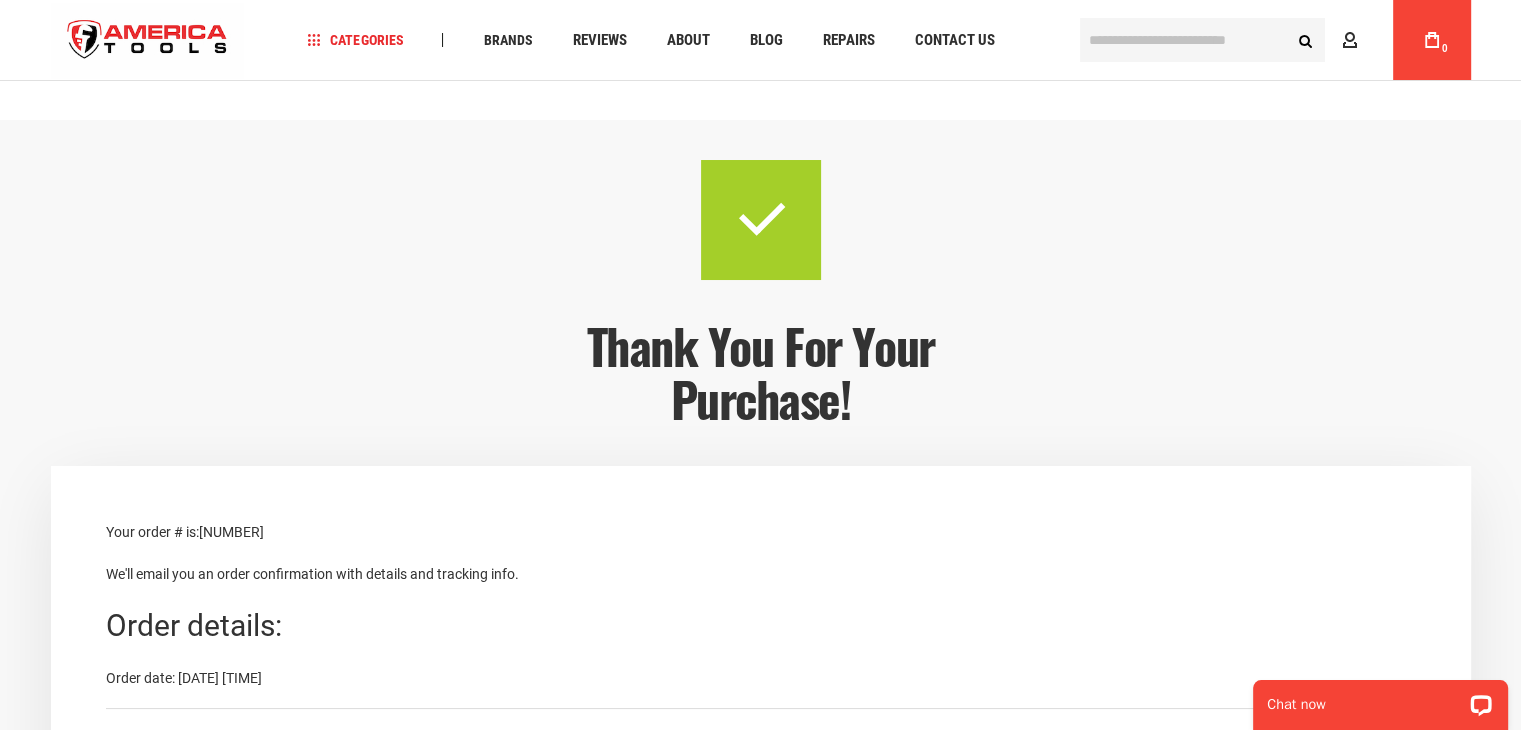 scroll, scrollTop: 0, scrollLeft: 0, axis: both 